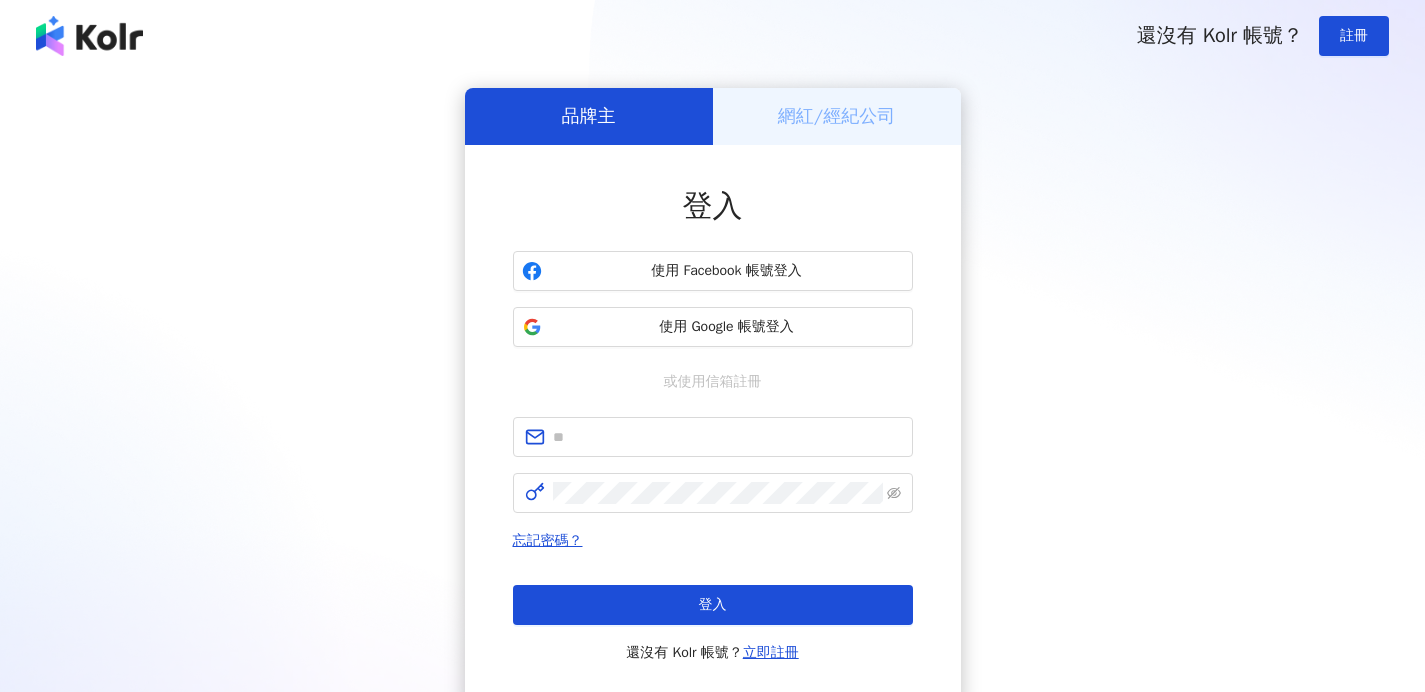 scroll, scrollTop: 0, scrollLeft: 0, axis: both 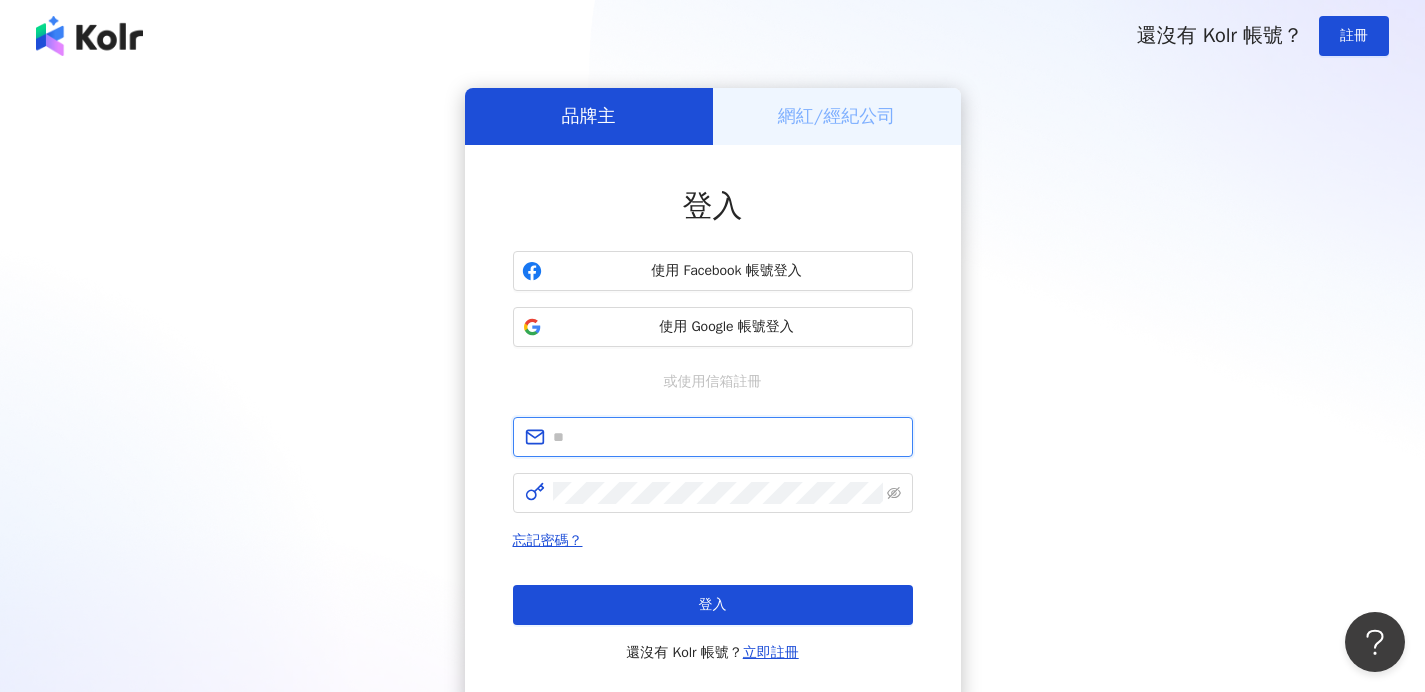 click at bounding box center (727, 437) 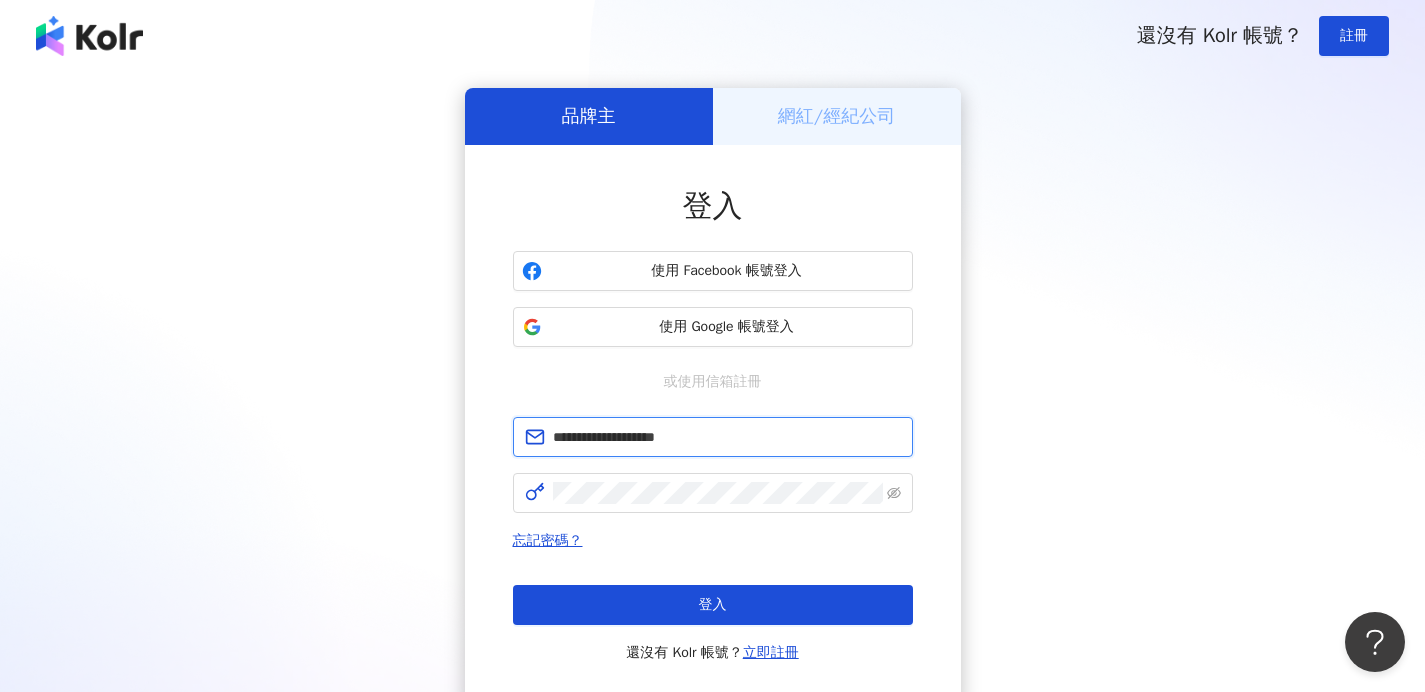 type on "**********" 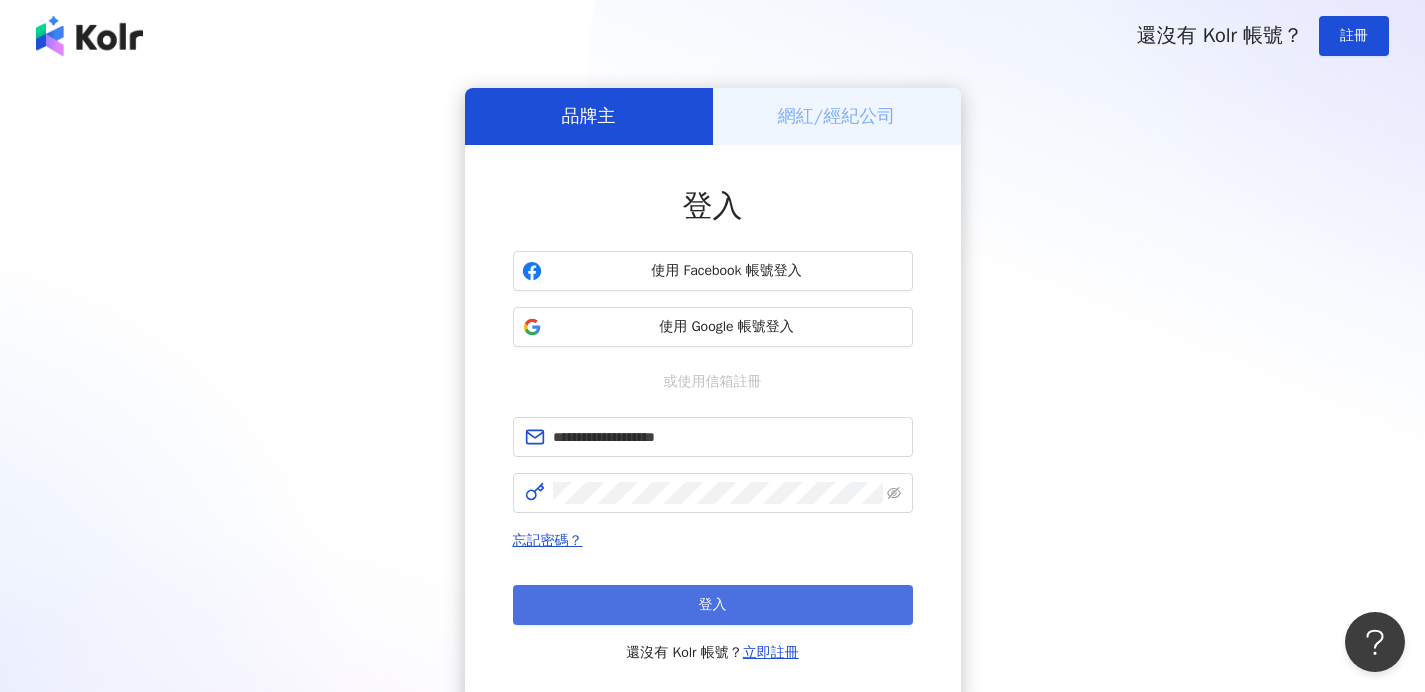 click on "登入" at bounding box center (713, 605) 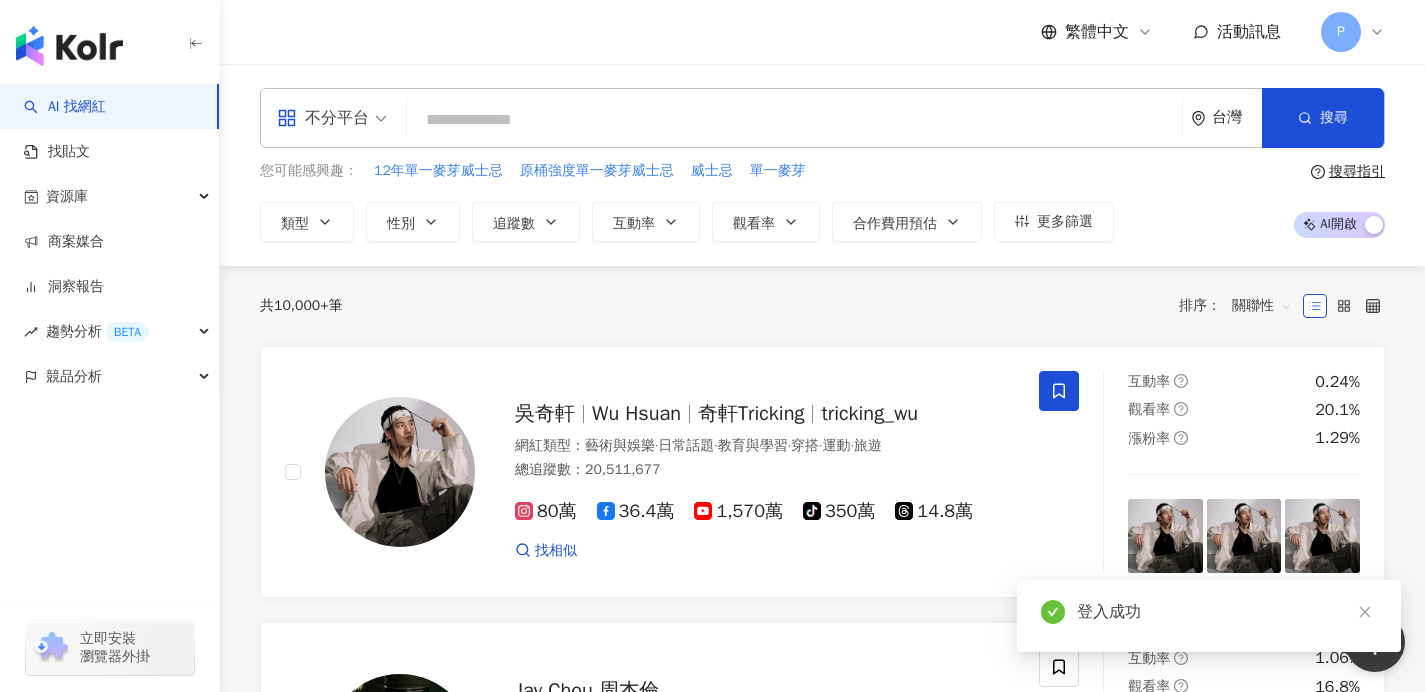 click at bounding box center (794, 120) 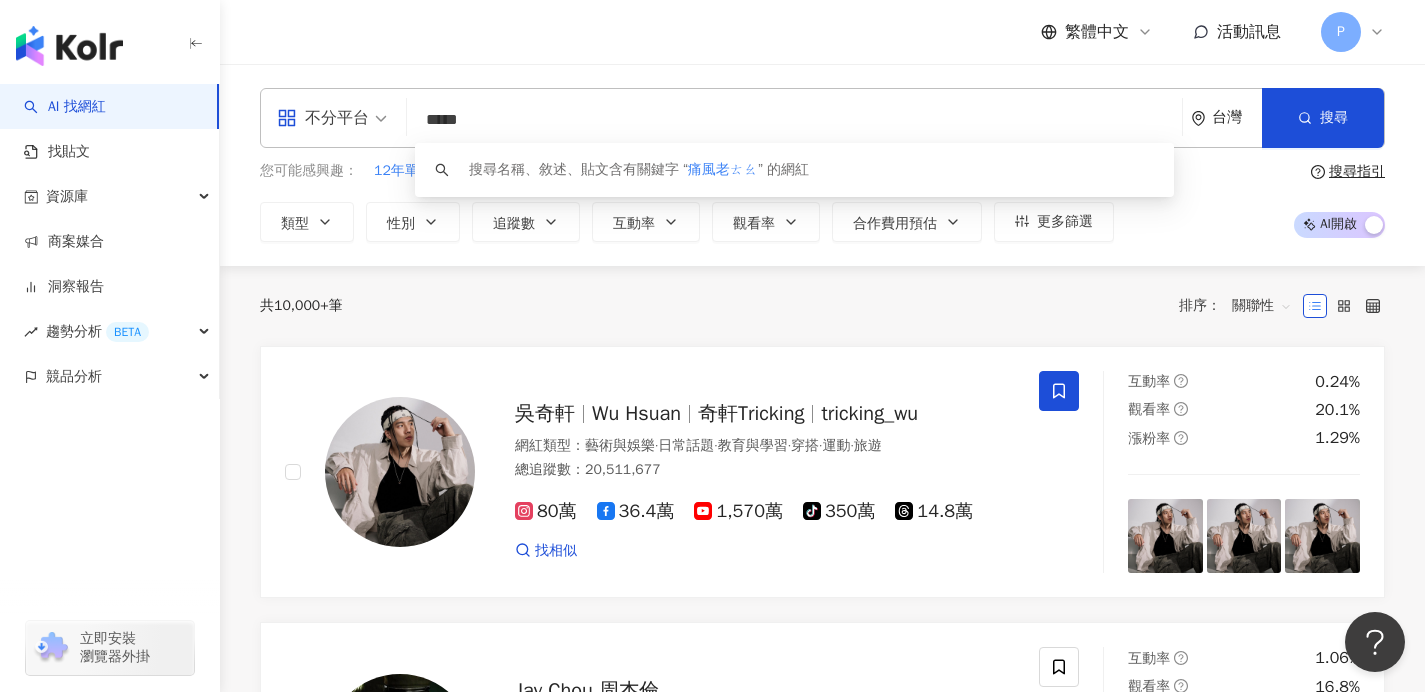 type on "****" 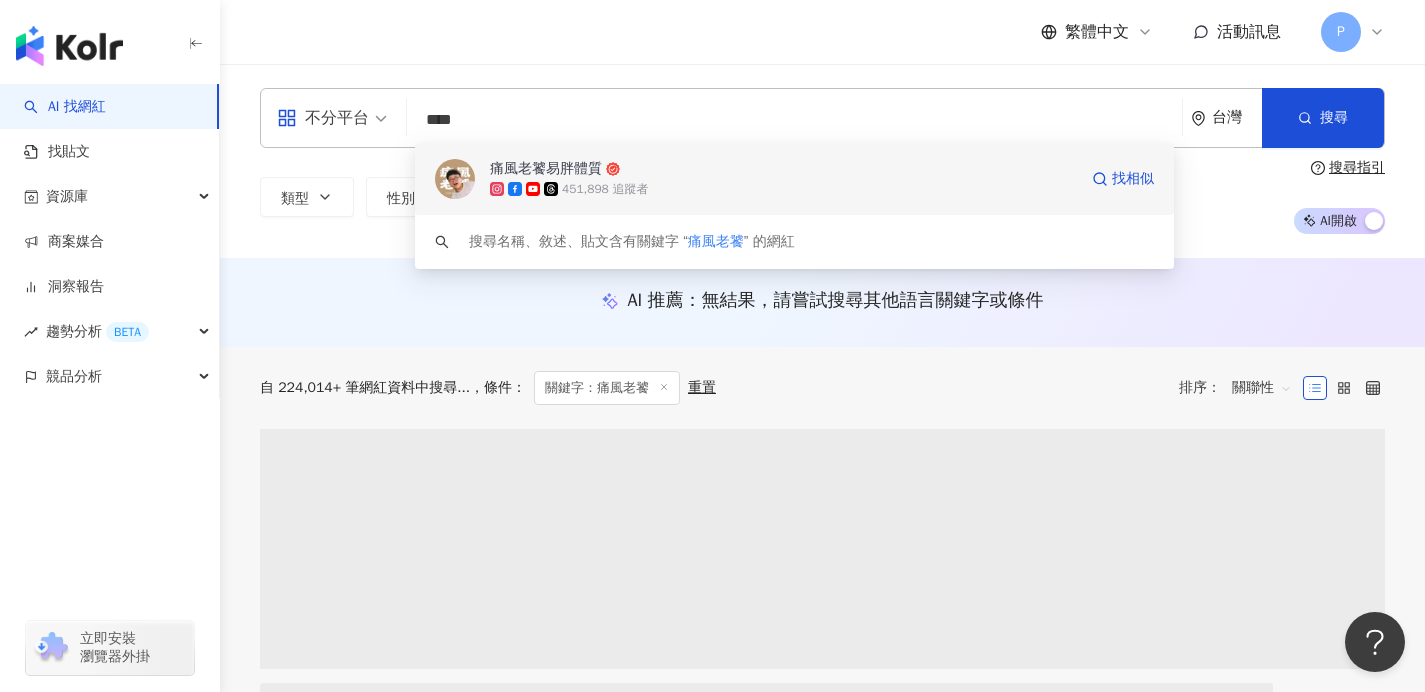 click on "451,898   追蹤者" at bounding box center (783, 189) 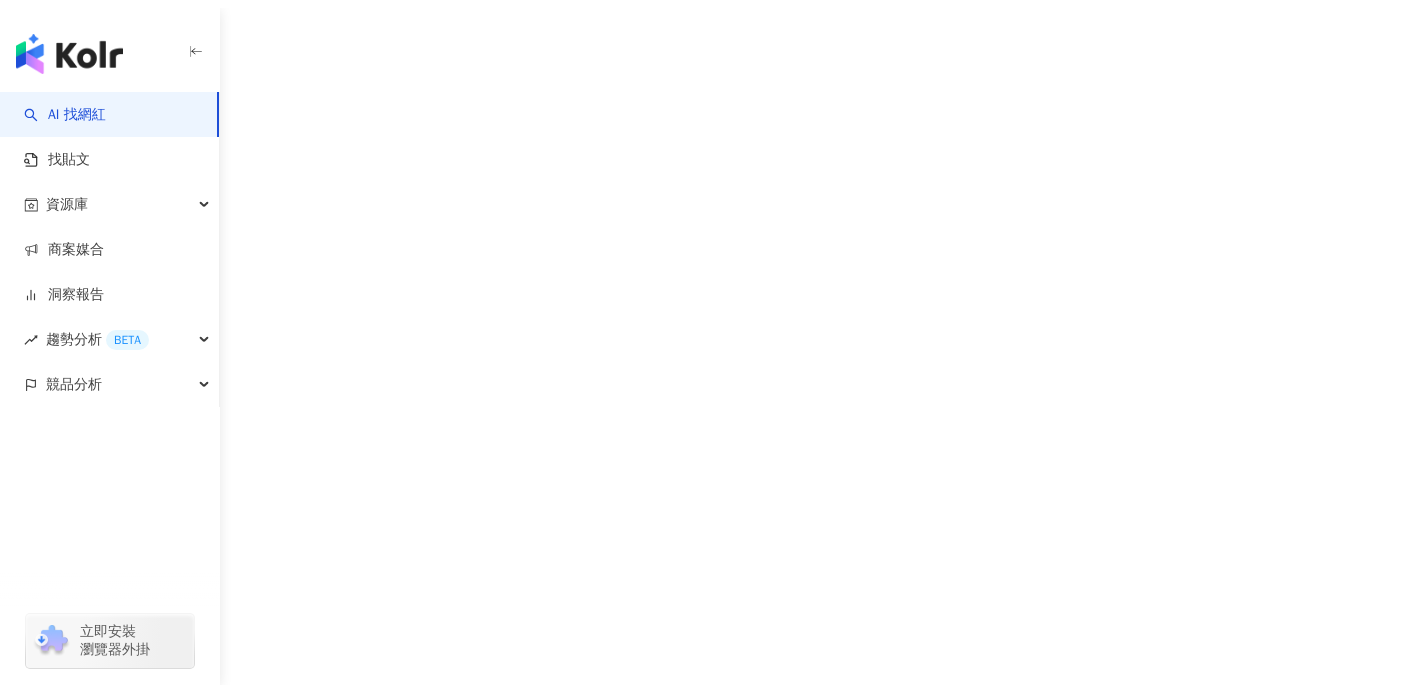 scroll, scrollTop: 0, scrollLeft: 0, axis: both 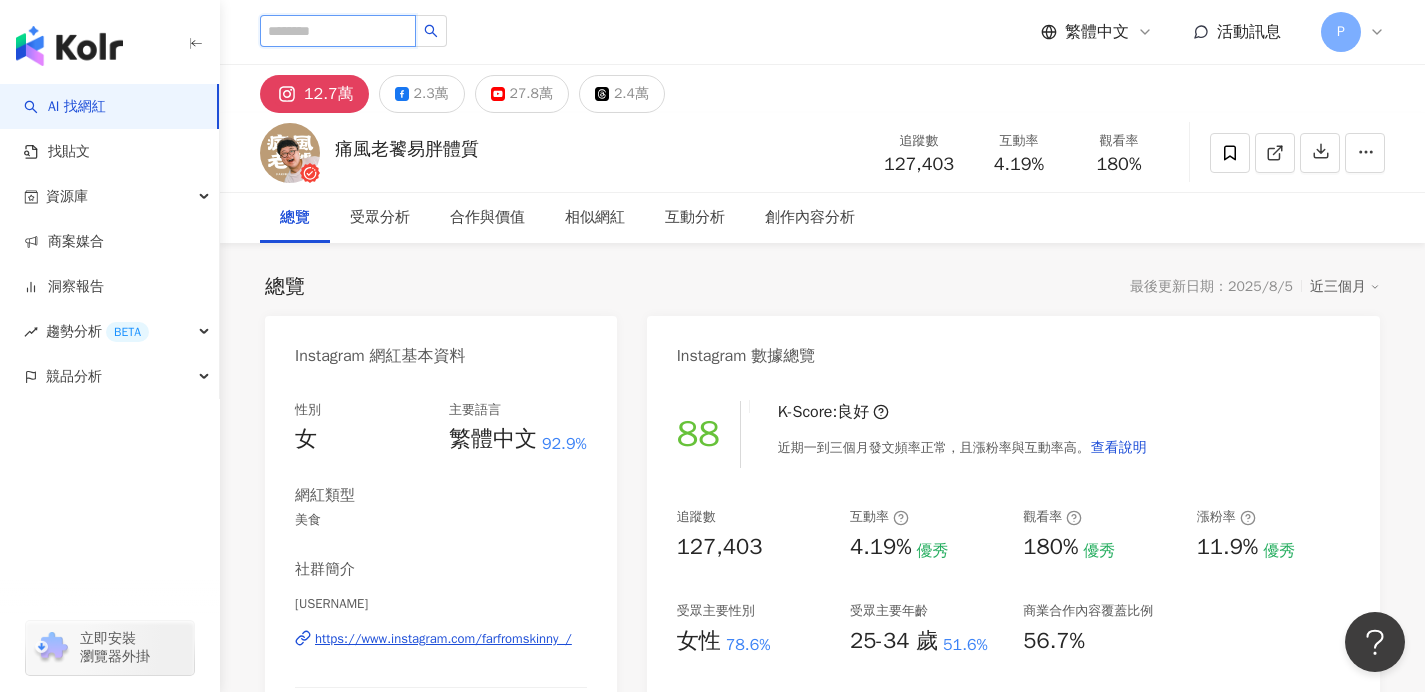 click at bounding box center [338, 31] 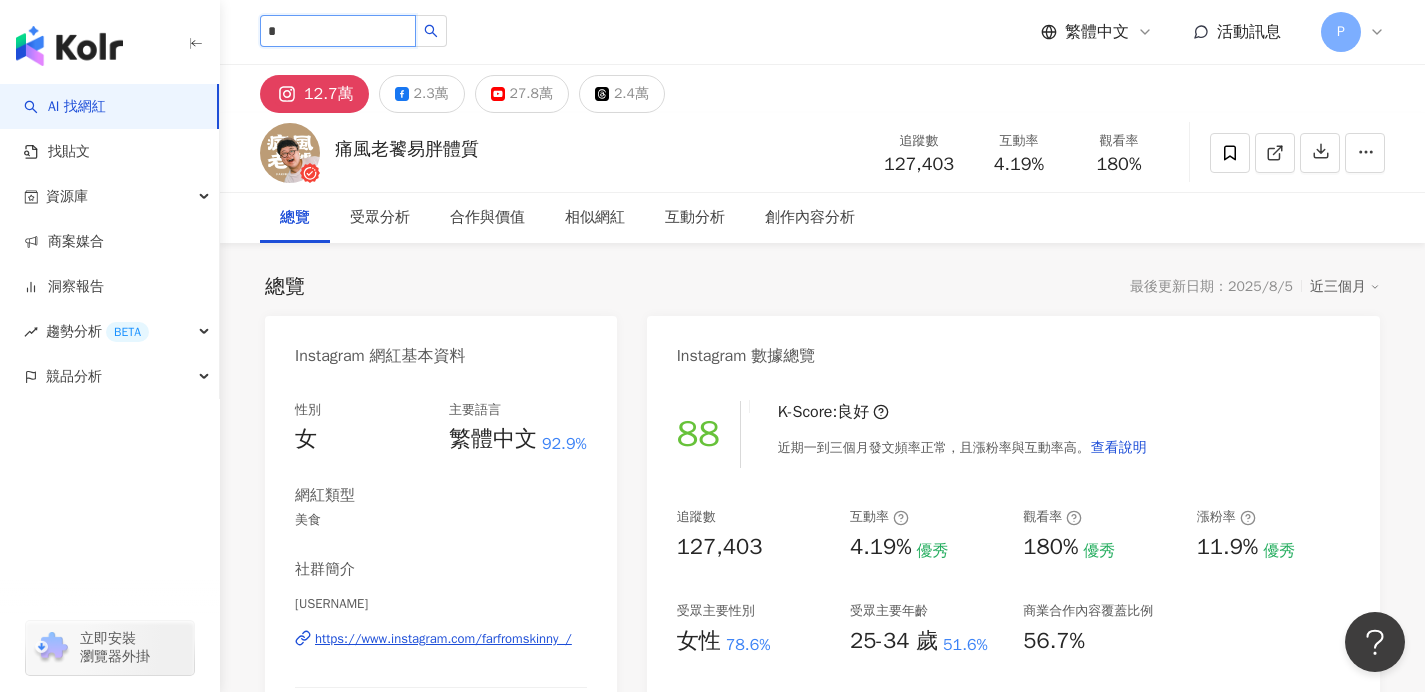 type on "*" 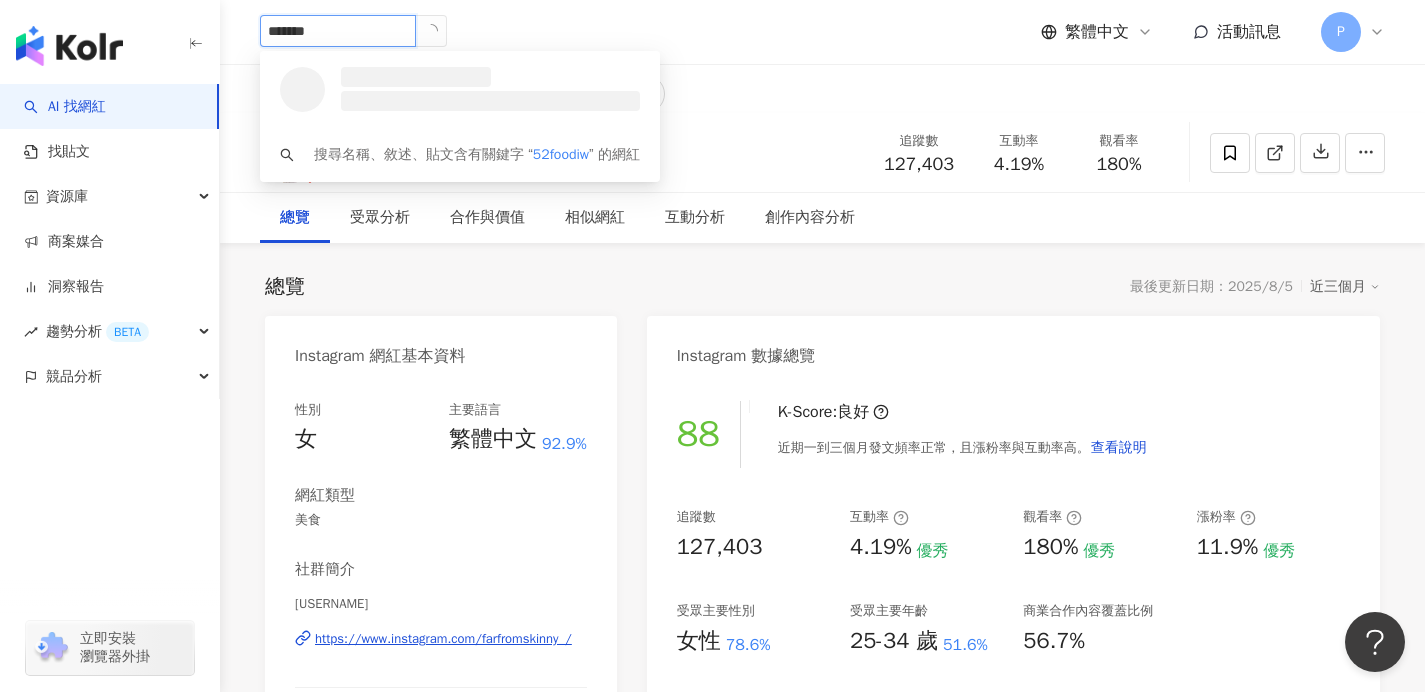 type on "********" 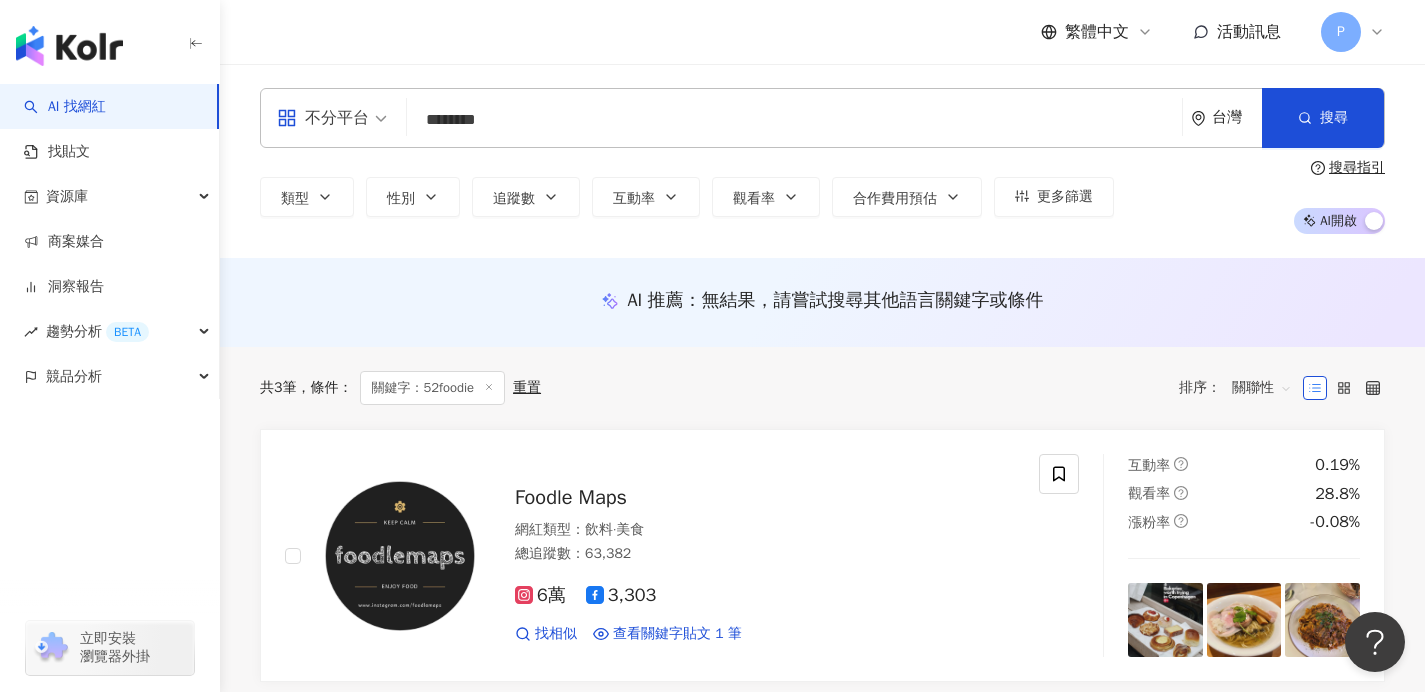 click on "********" at bounding box center [794, 120] 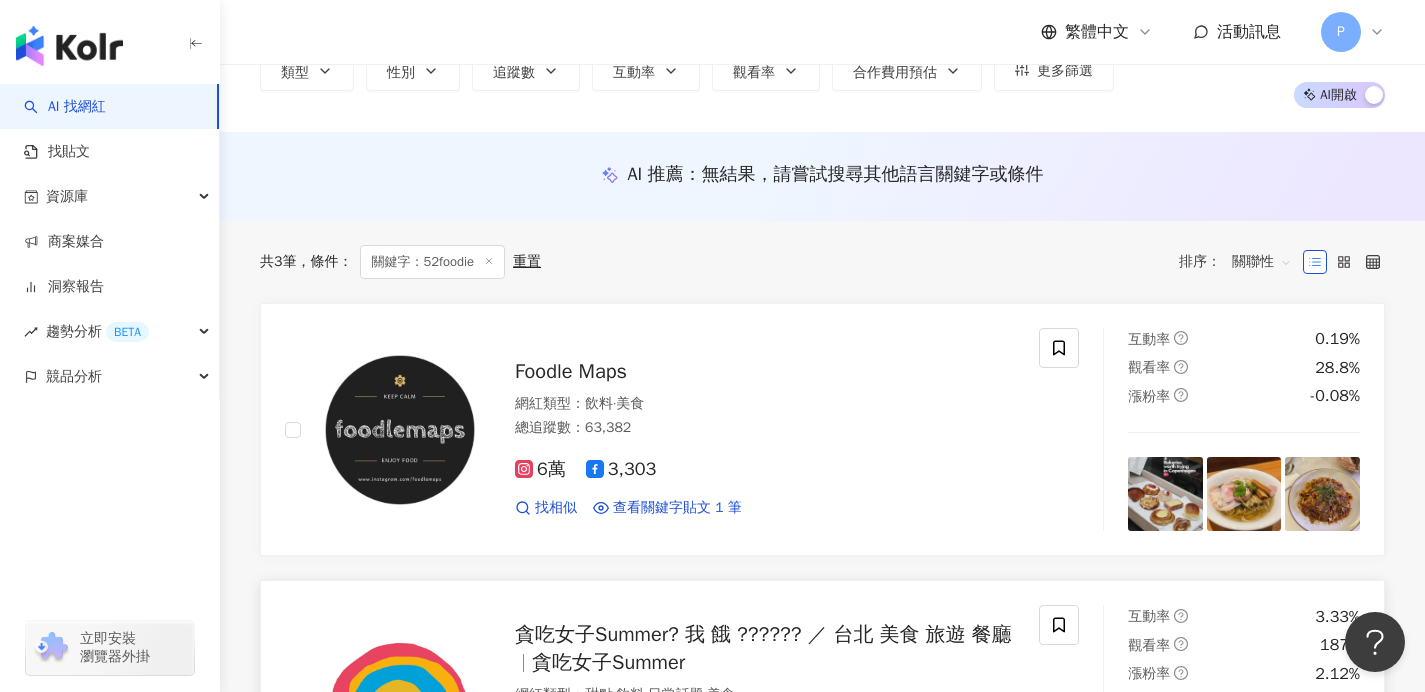 scroll, scrollTop: 368, scrollLeft: 0, axis: vertical 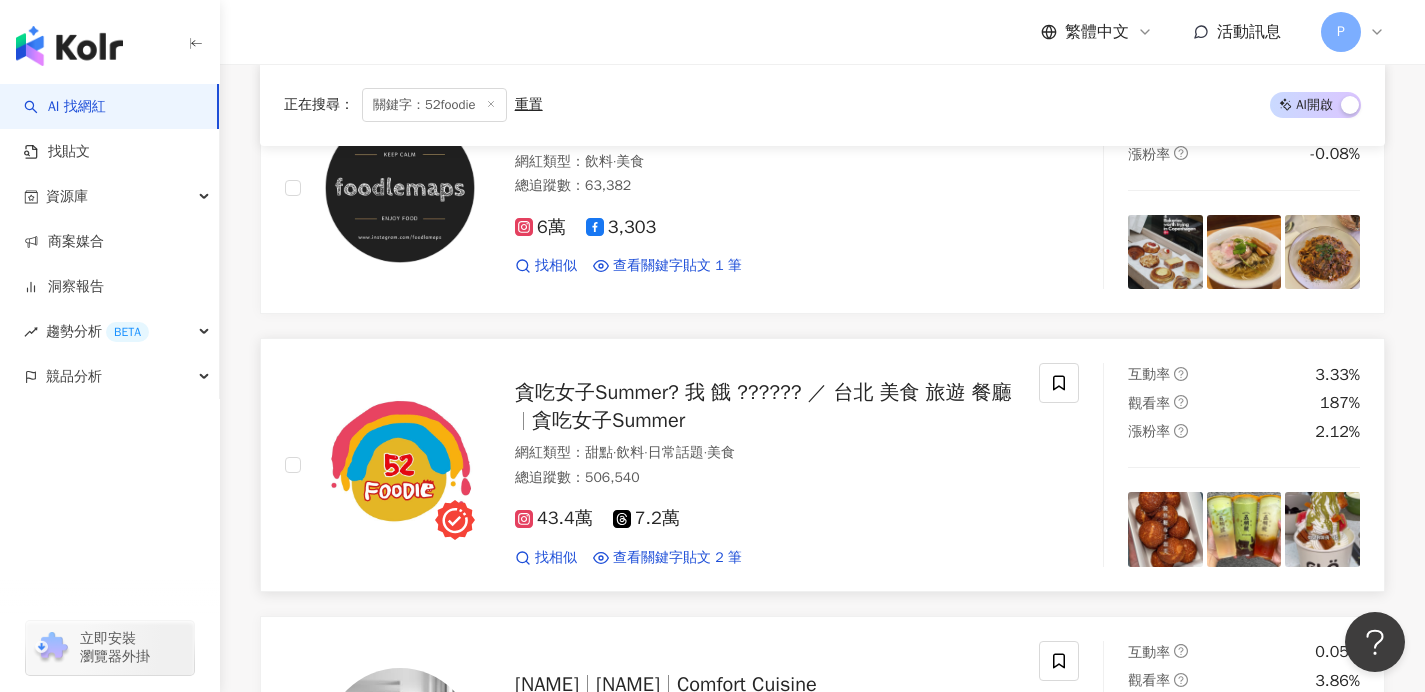 click on "貪吃女子Summer?   我 餓 ?????? ／ 台北 美食 旅遊 餐廳" at bounding box center (763, 392) 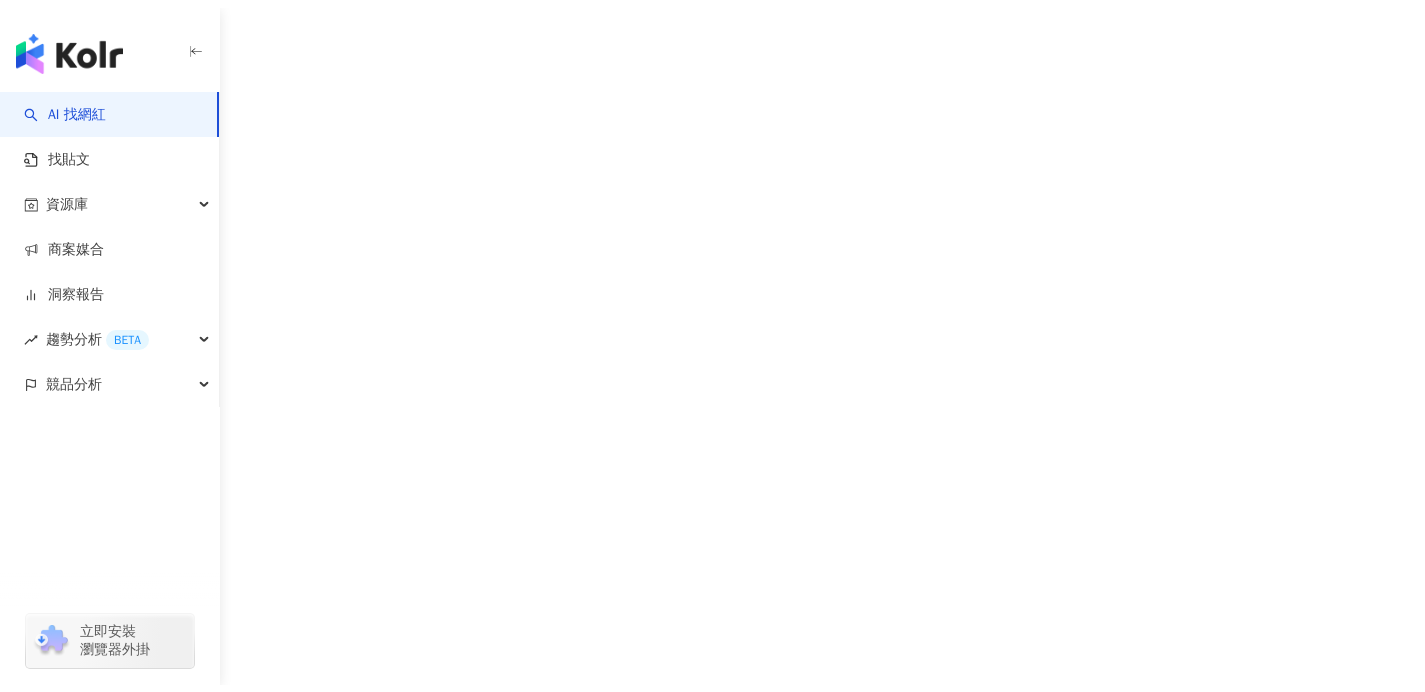 scroll, scrollTop: 0, scrollLeft: 0, axis: both 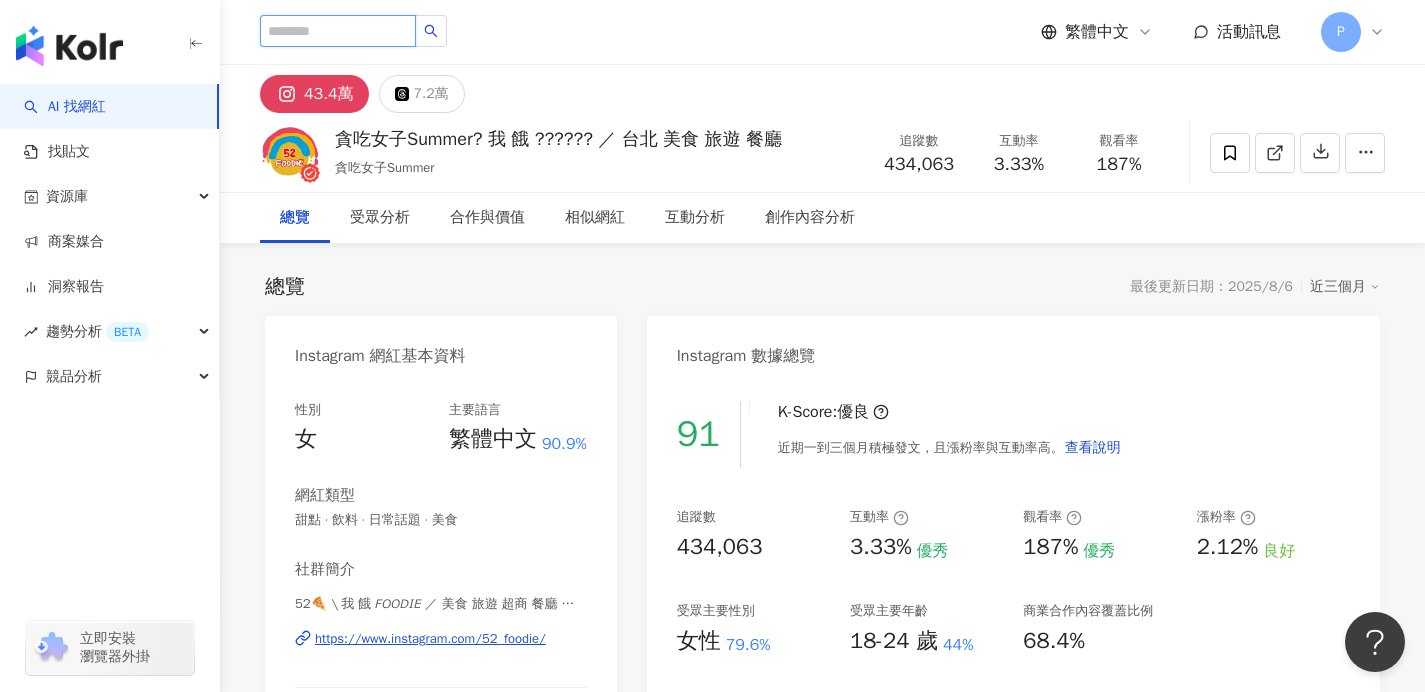 click at bounding box center (338, 31) 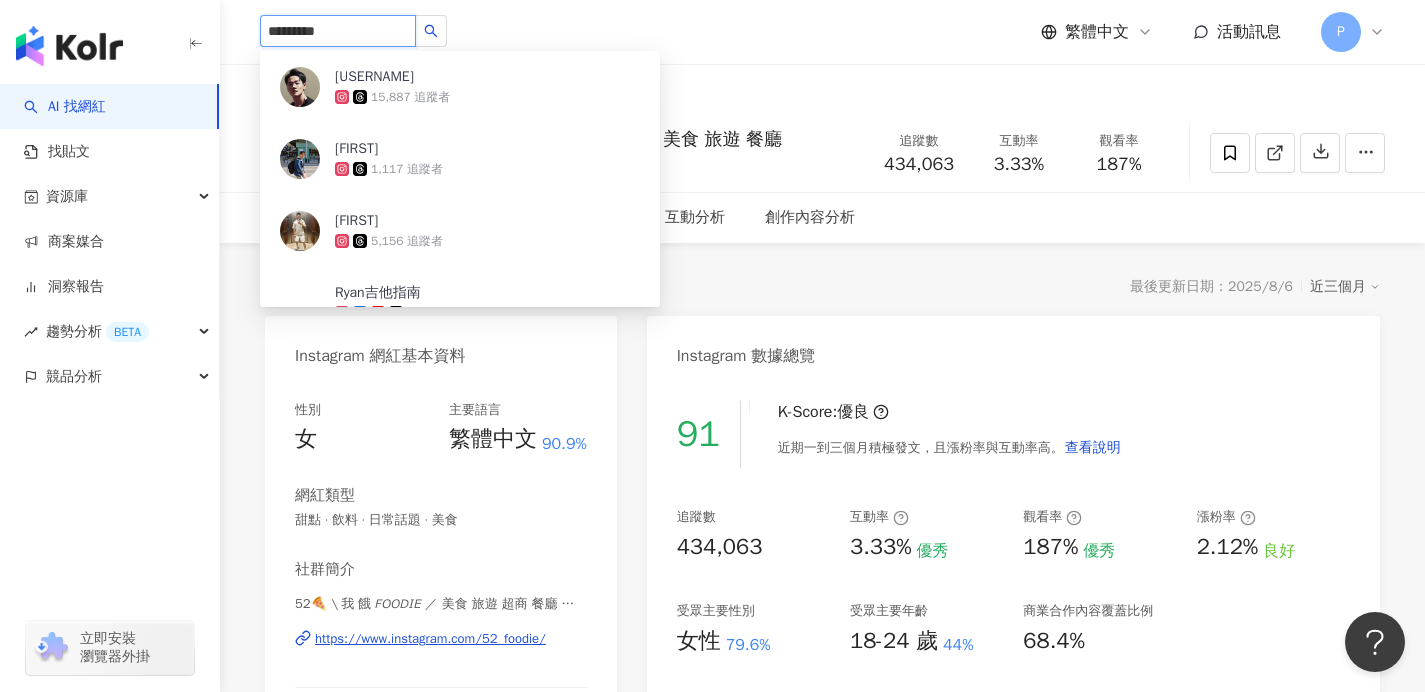 type on "********" 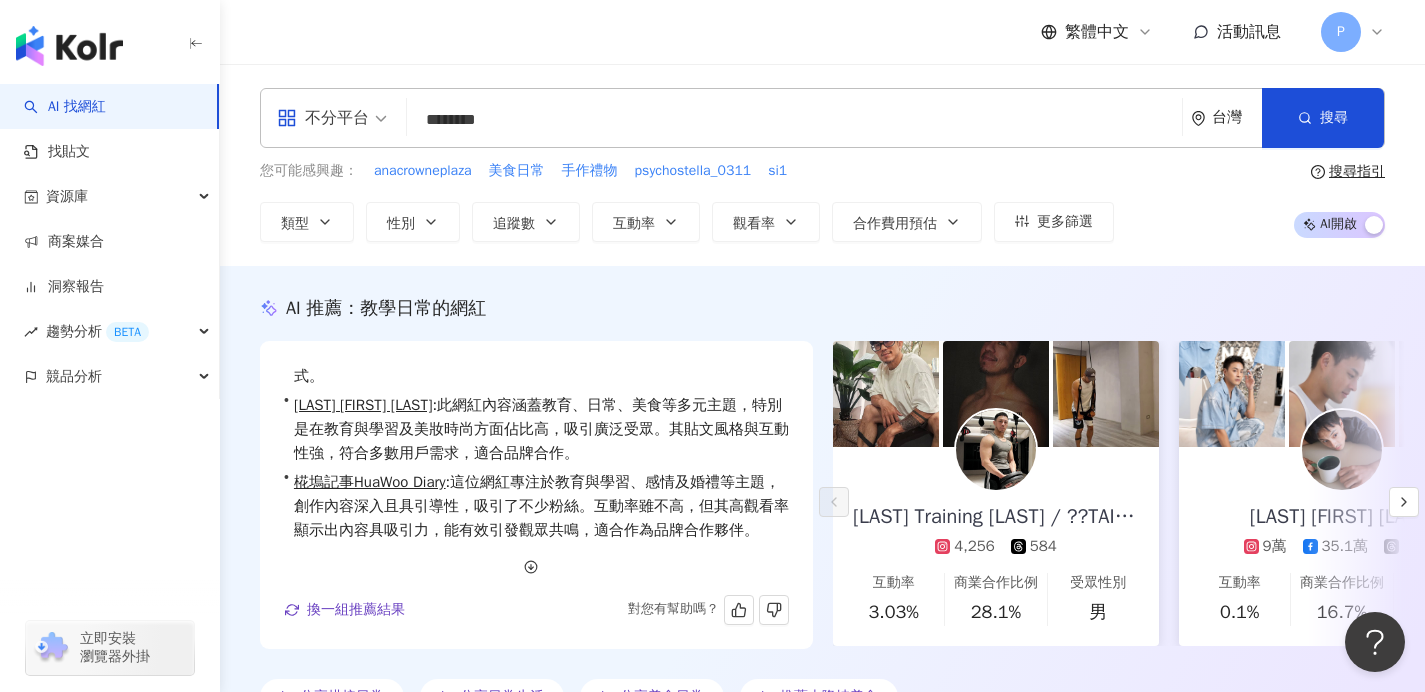 scroll, scrollTop: 97, scrollLeft: 0, axis: vertical 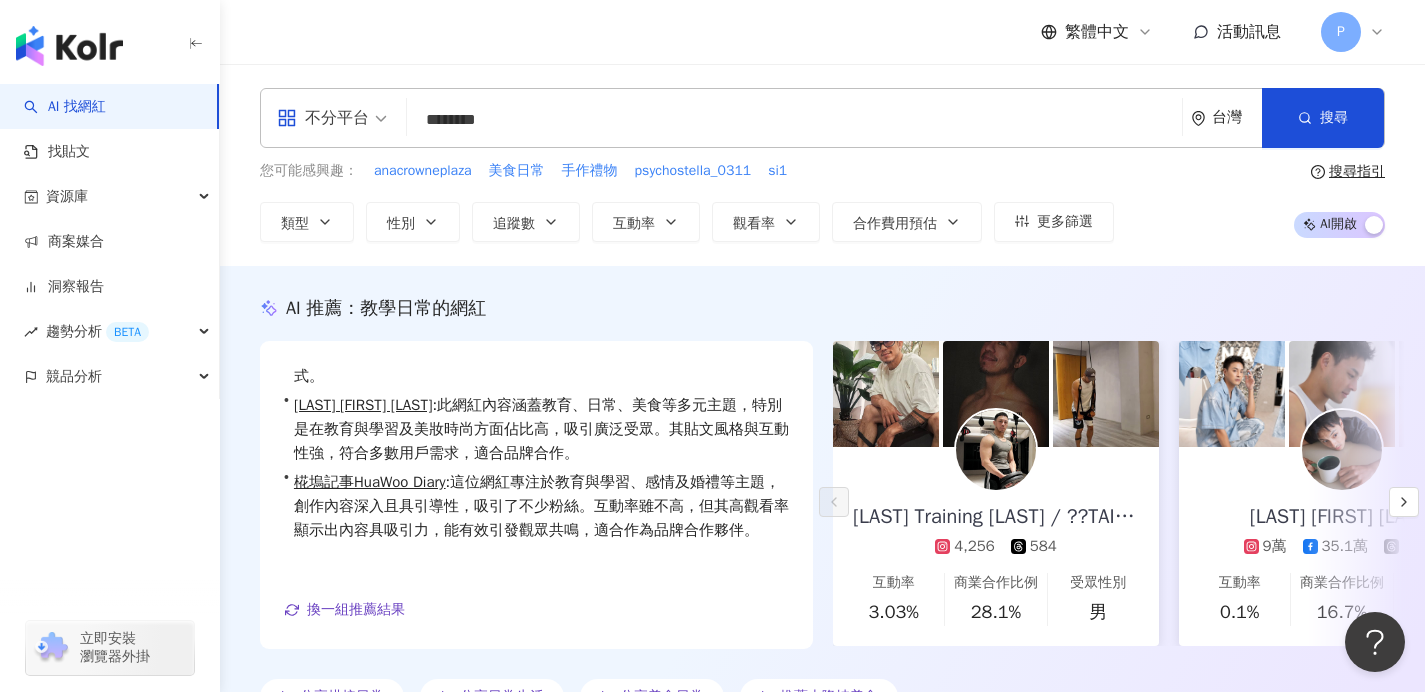 drag, startPoint x: 464, startPoint y: 125, endPoint x: 332, endPoint y: 119, distance: 132.13629 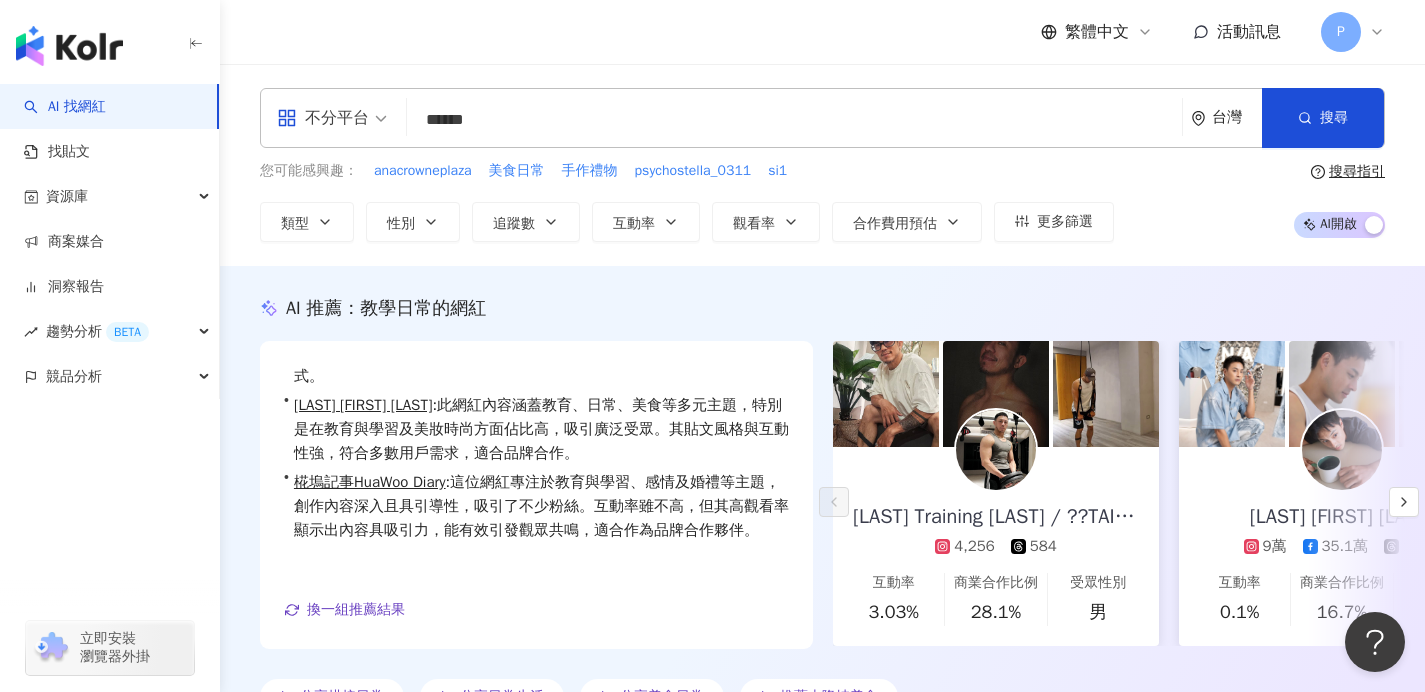 type on "******" 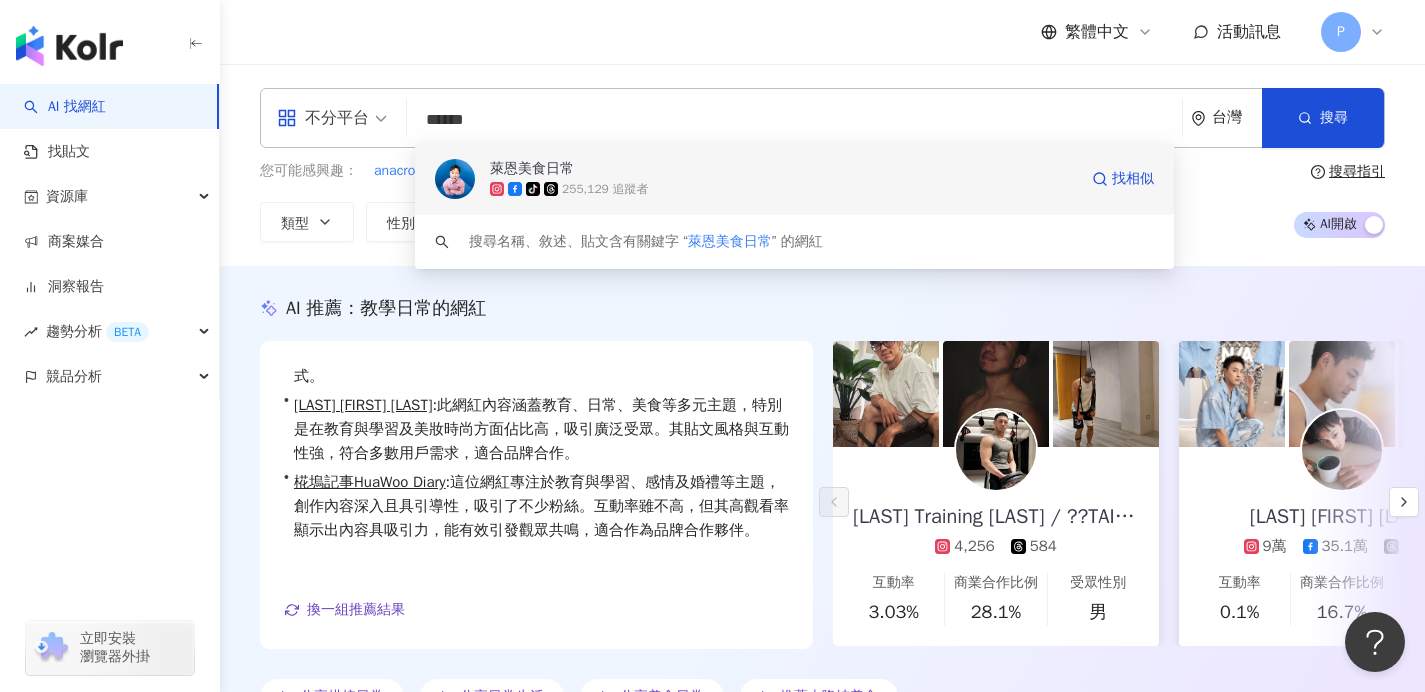 click on "萊恩美食日常" at bounding box center (783, 169) 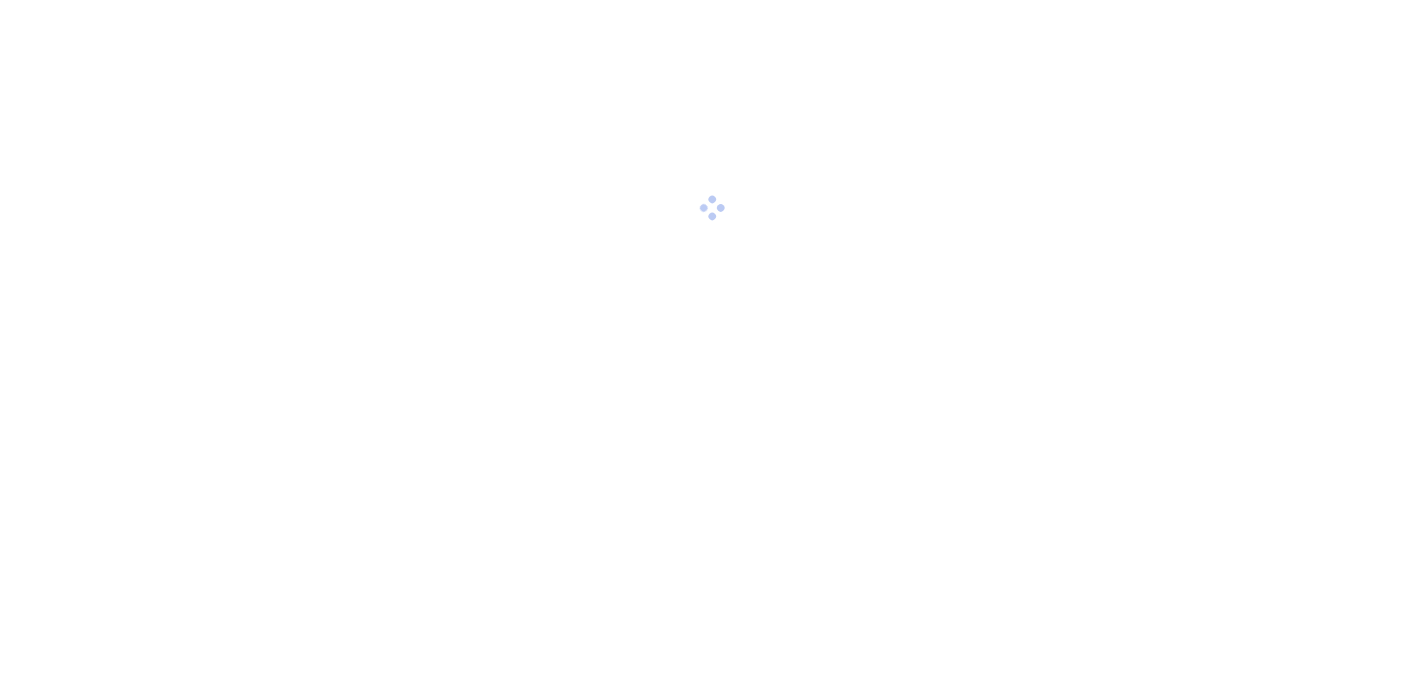 scroll, scrollTop: 0, scrollLeft: 0, axis: both 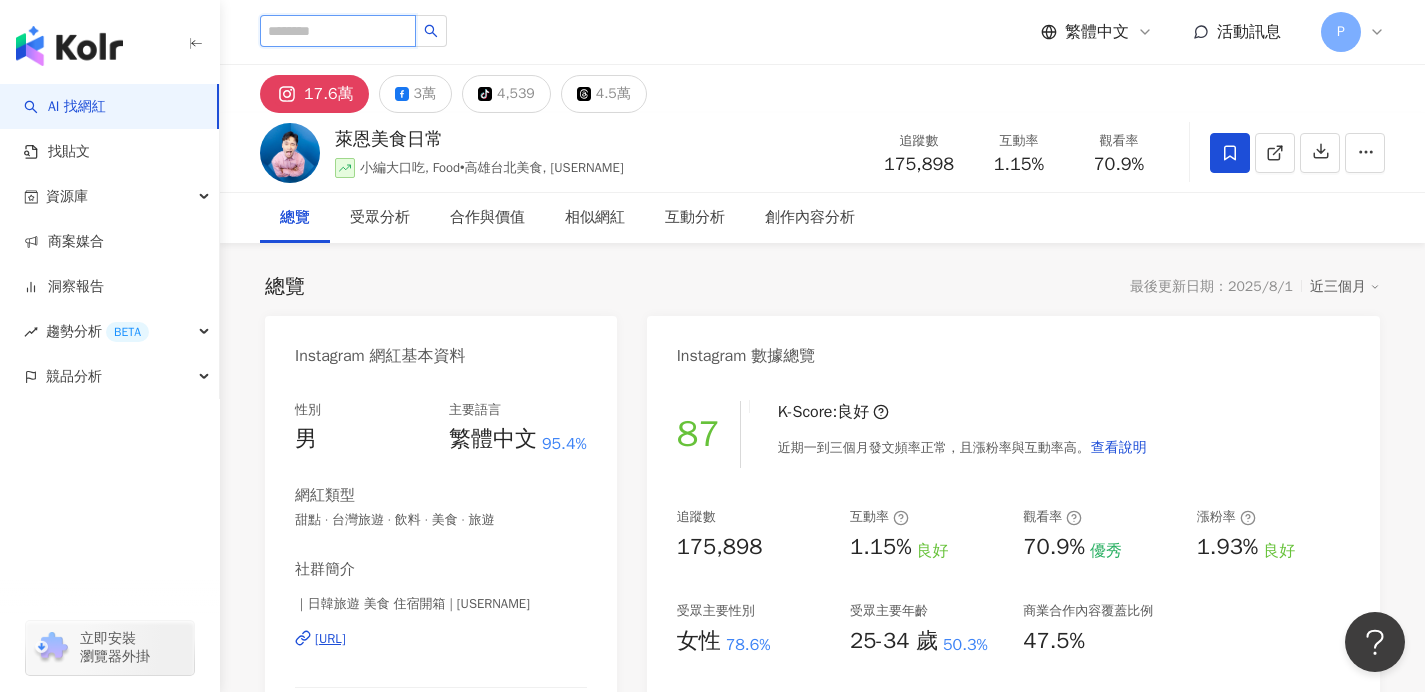 click at bounding box center (338, 31) 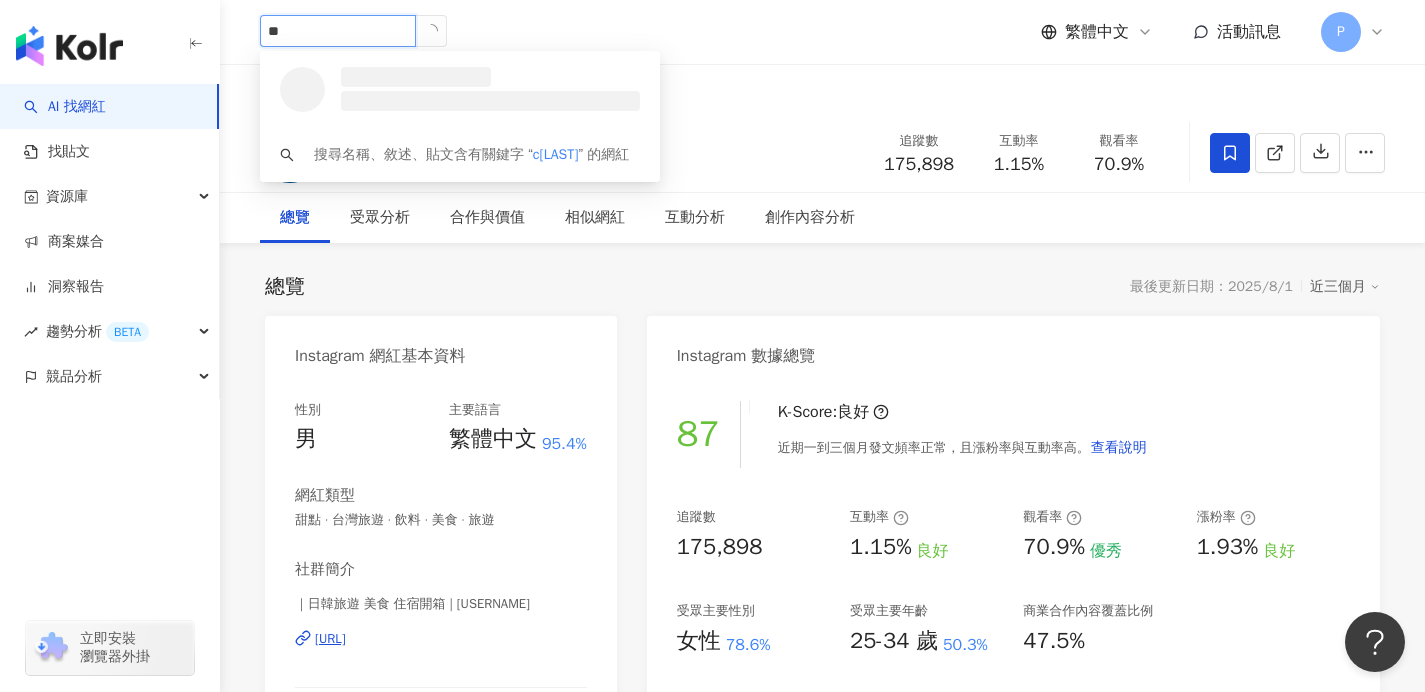 type on "*" 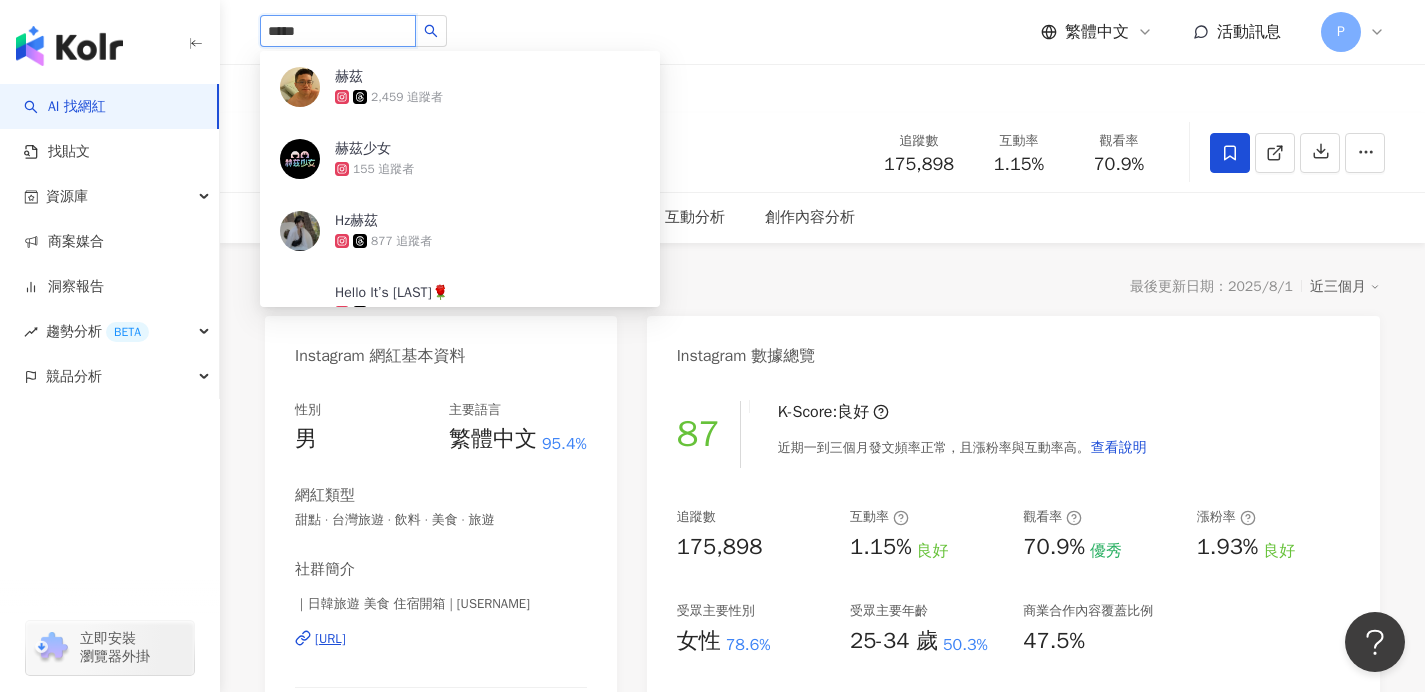 type on "***" 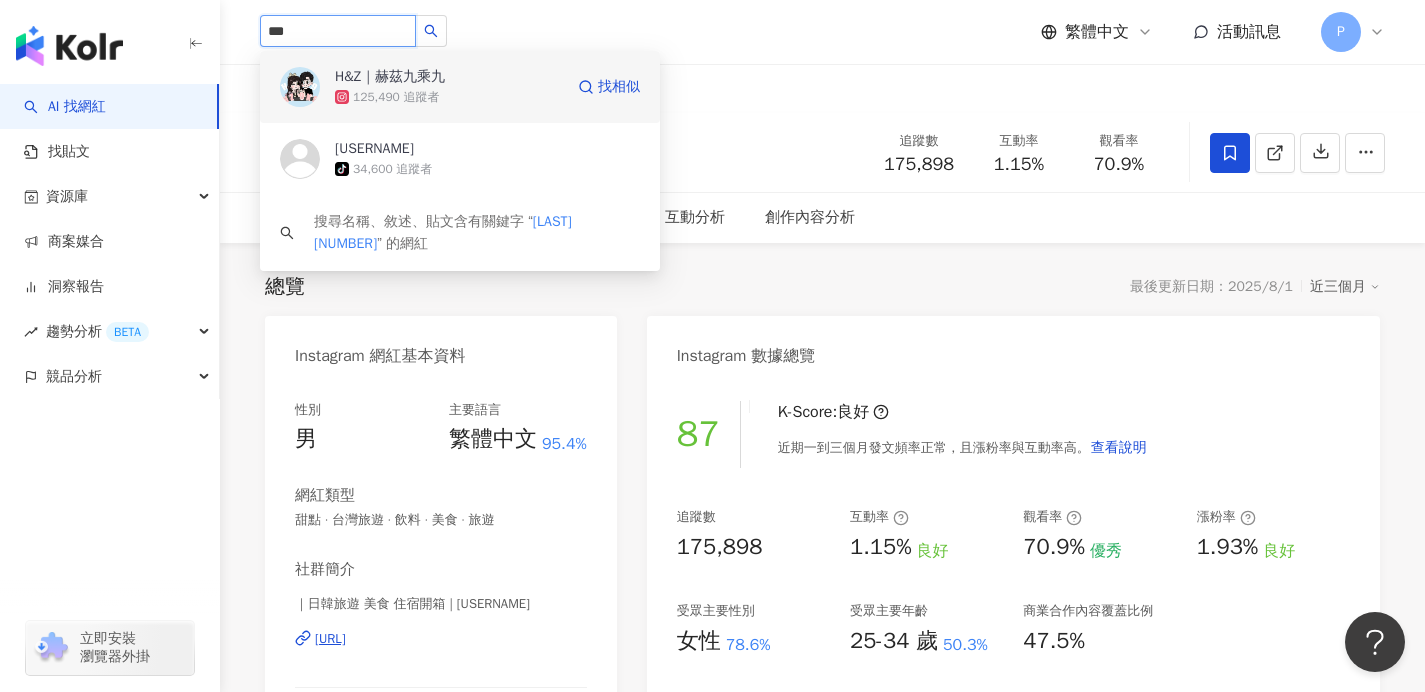 click on "125,490   追蹤者" at bounding box center [449, 97] 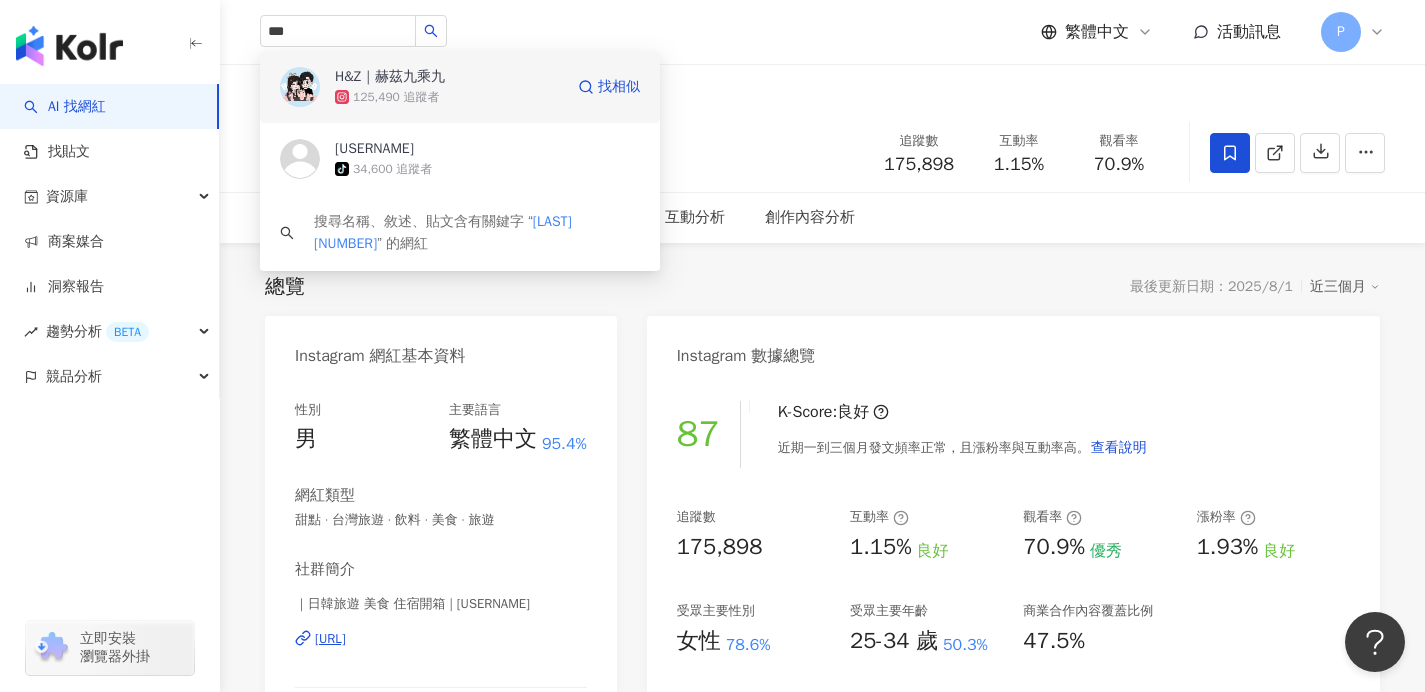 type 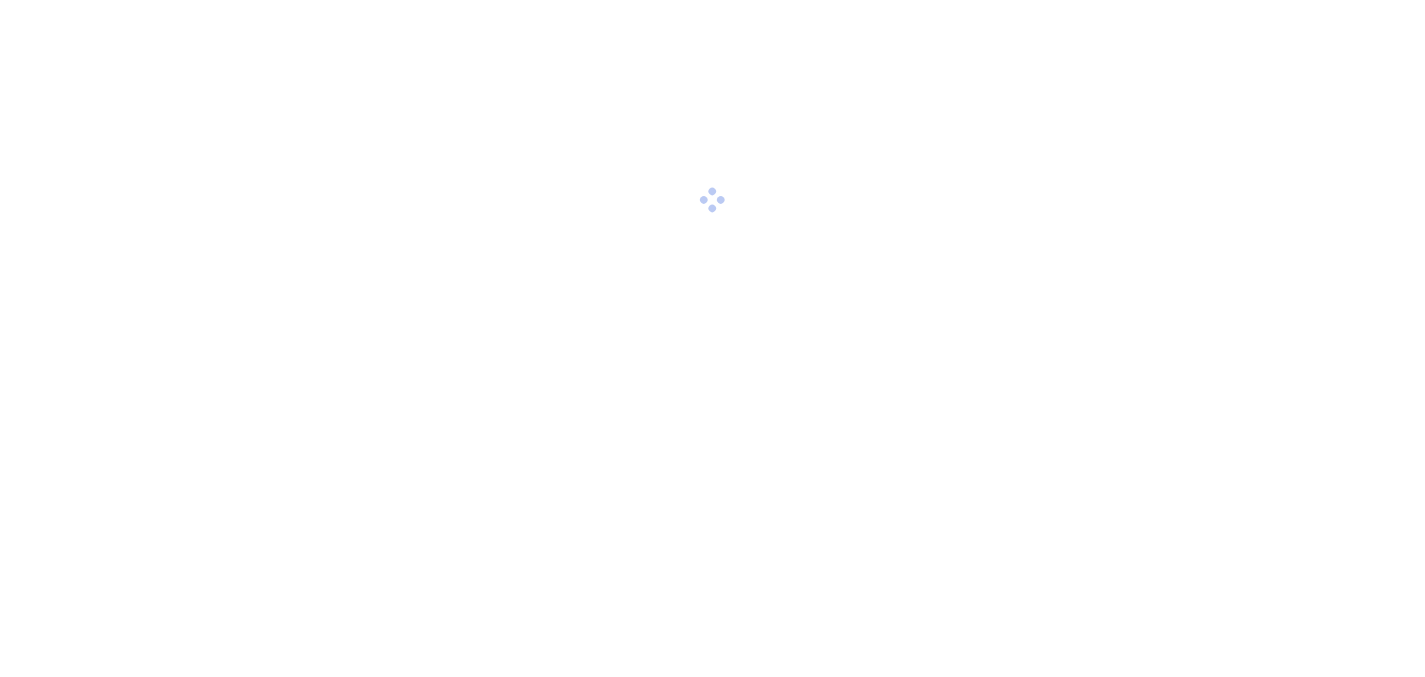 scroll, scrollTop: 0, scrollLeft: 0, axis: both 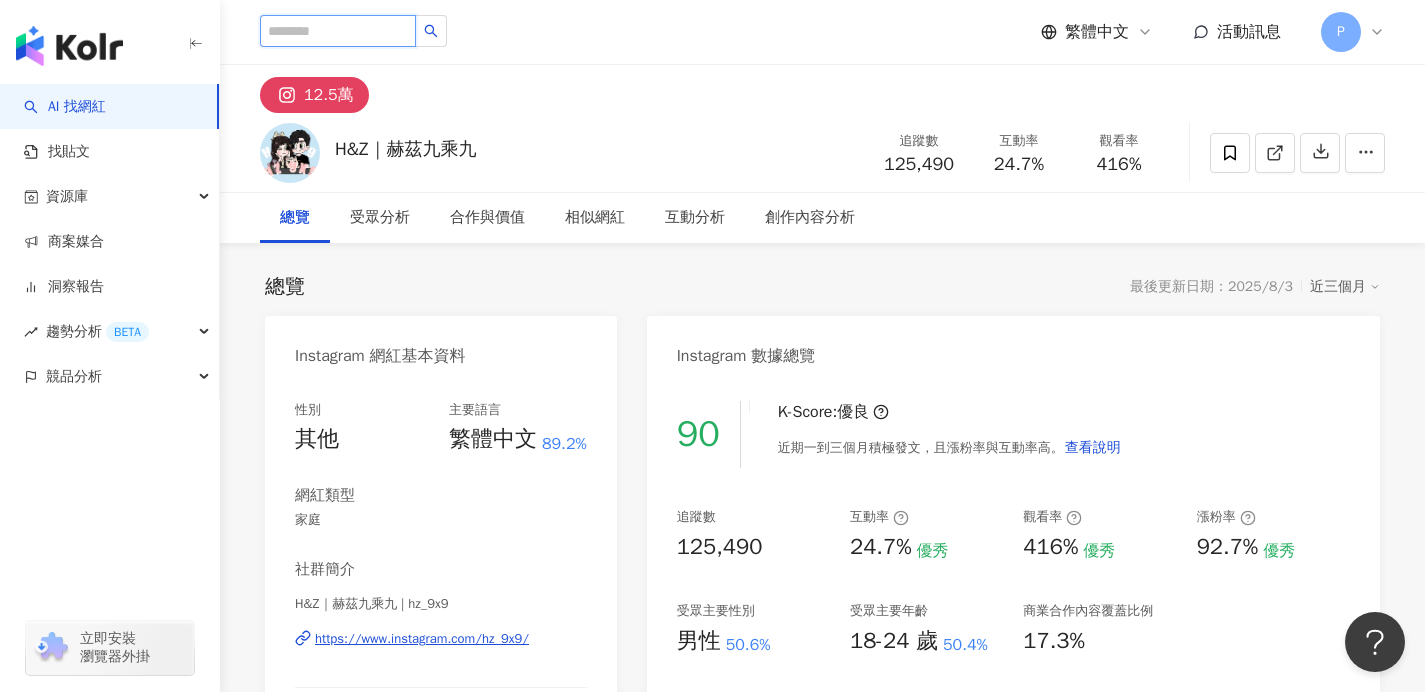 click at bounding box center (338, 31) 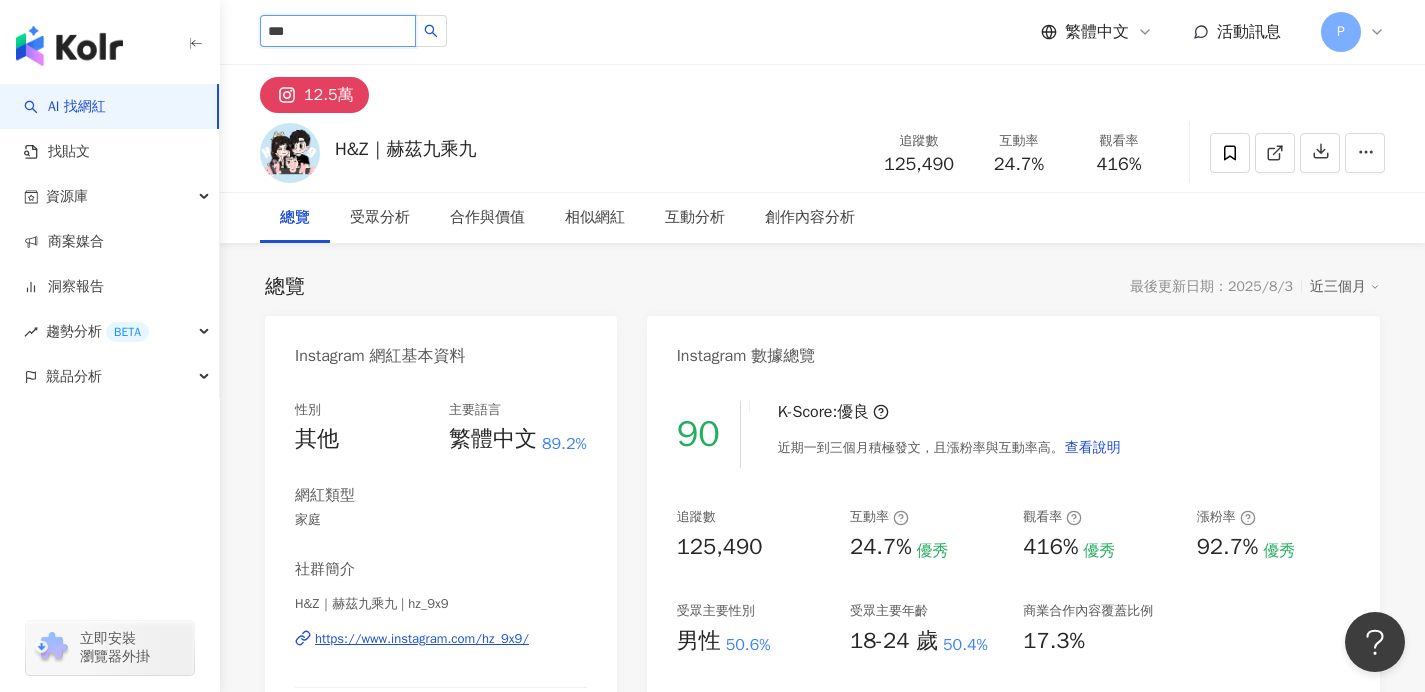 type on "***" 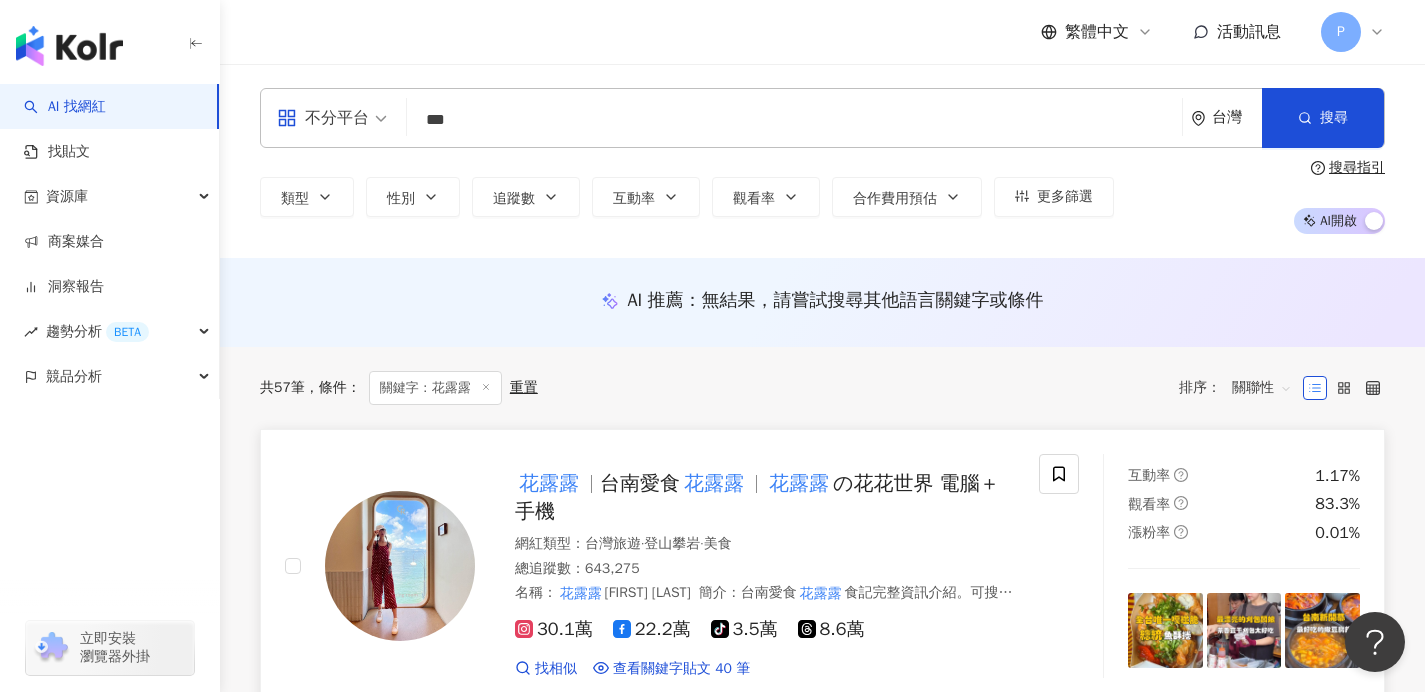 click at bounding box center (591, 484) 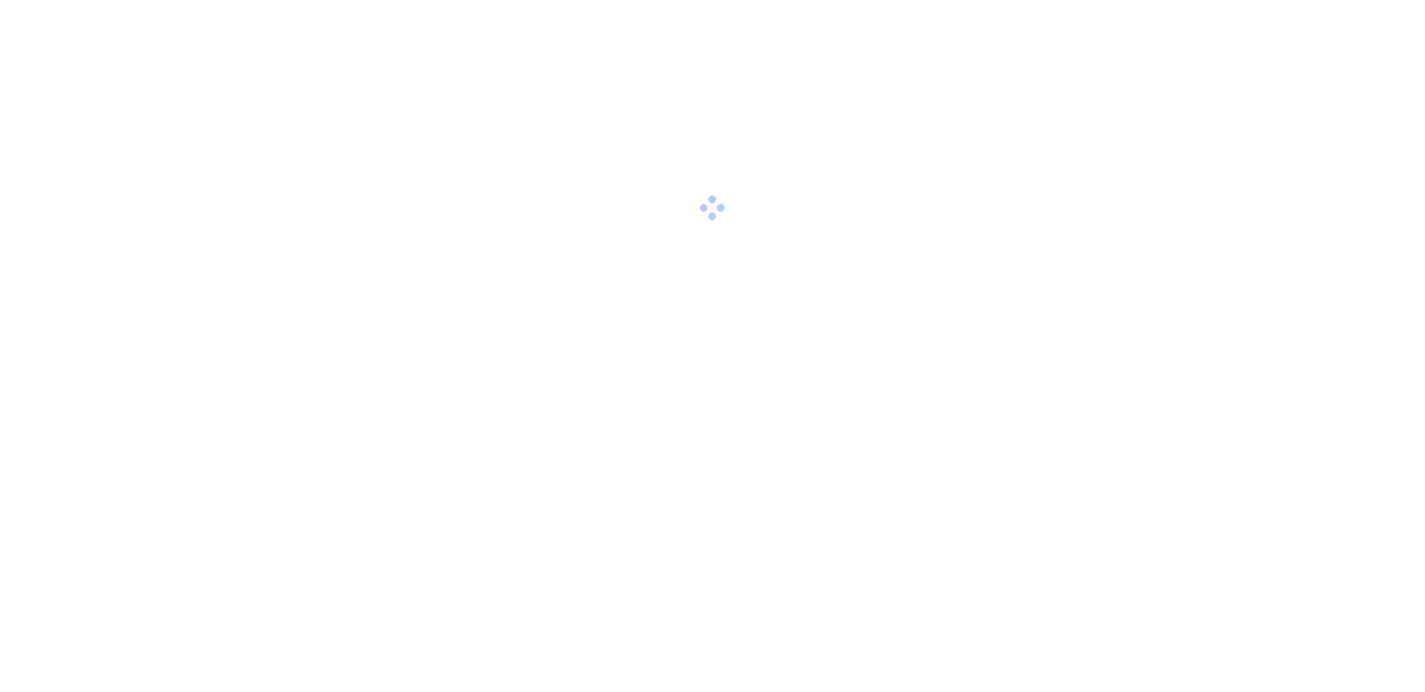 scroll, scrollTop: 0, scrollLeft: 0, axis: both 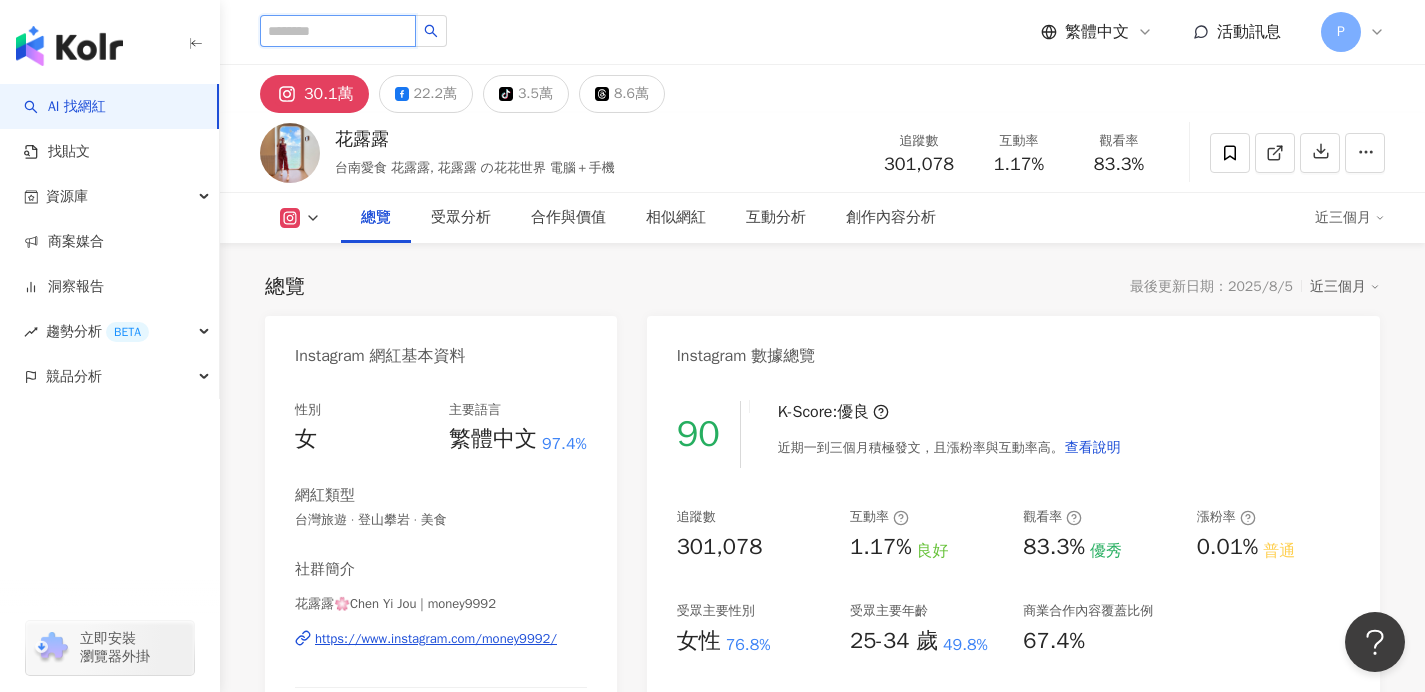 click at bounding box center [338, 31] 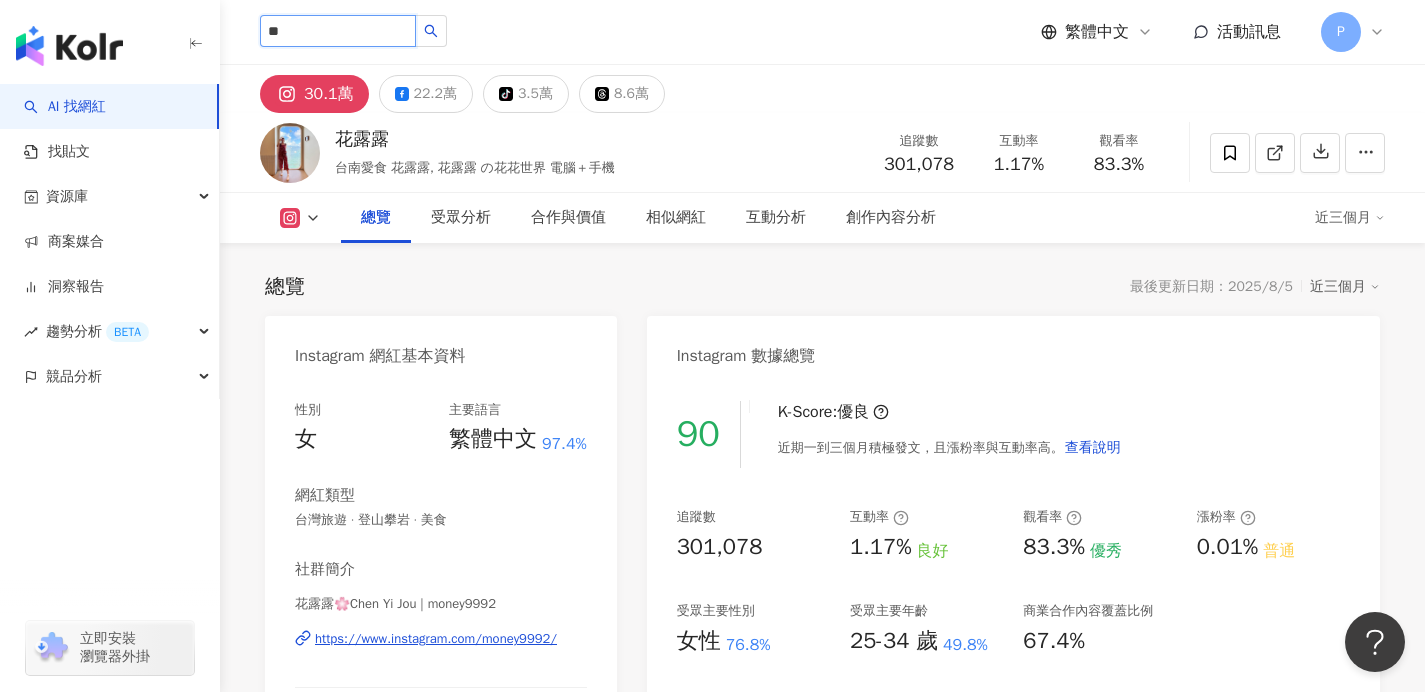 type on "**" 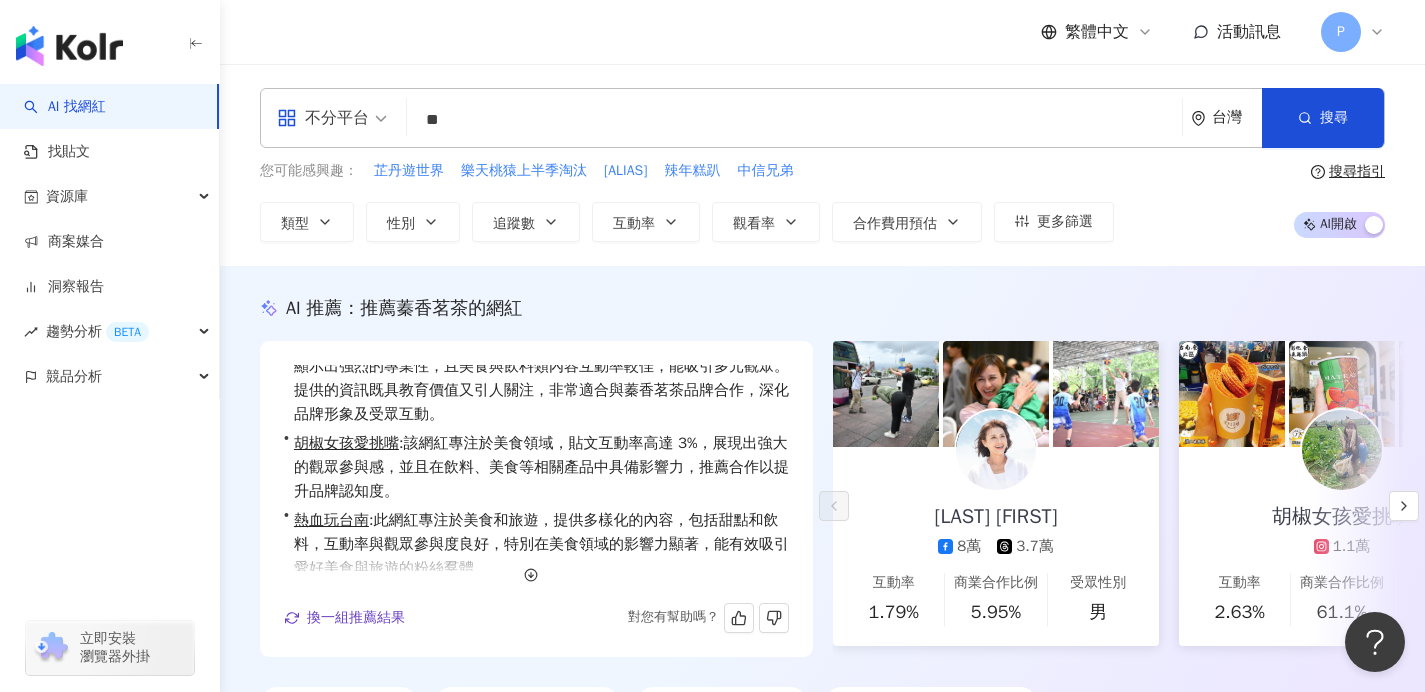 scroll, scrollTop: 73, scrollLeft: 0, axis: vertical 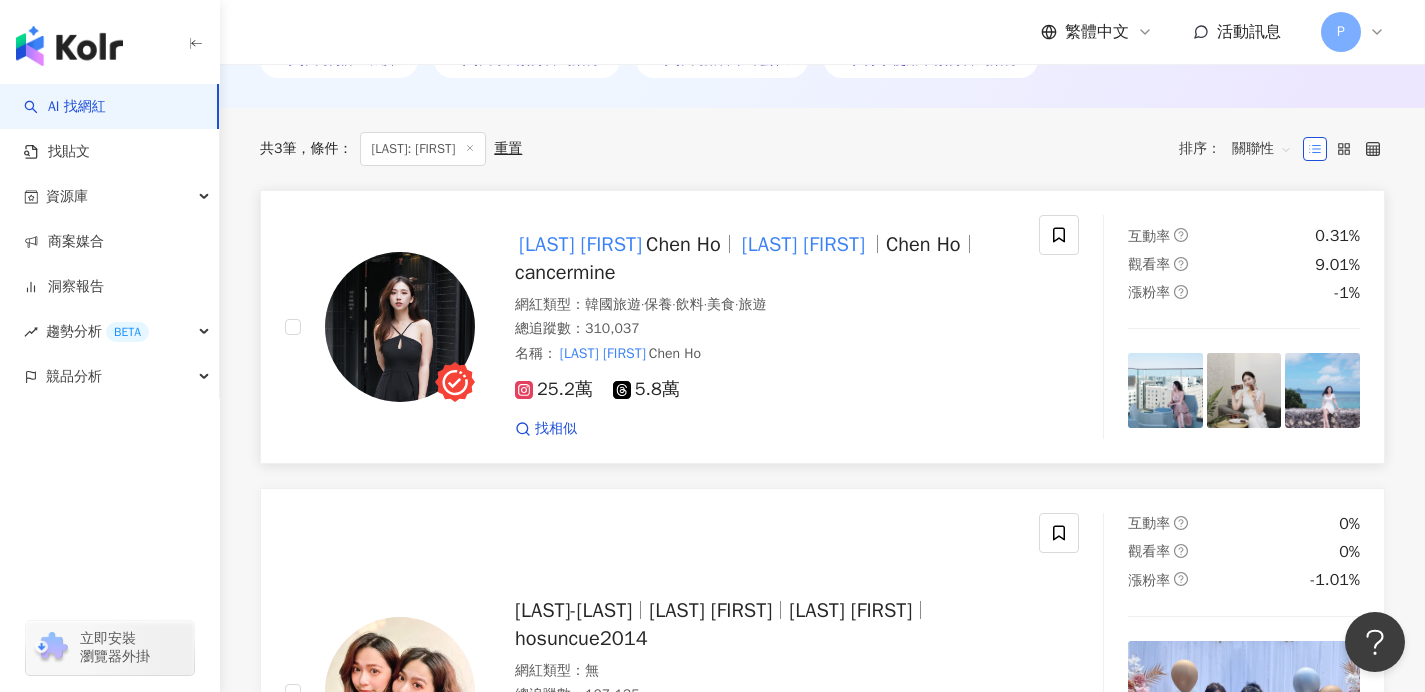click on "Chen Ho" at bounding box center (683, 244) 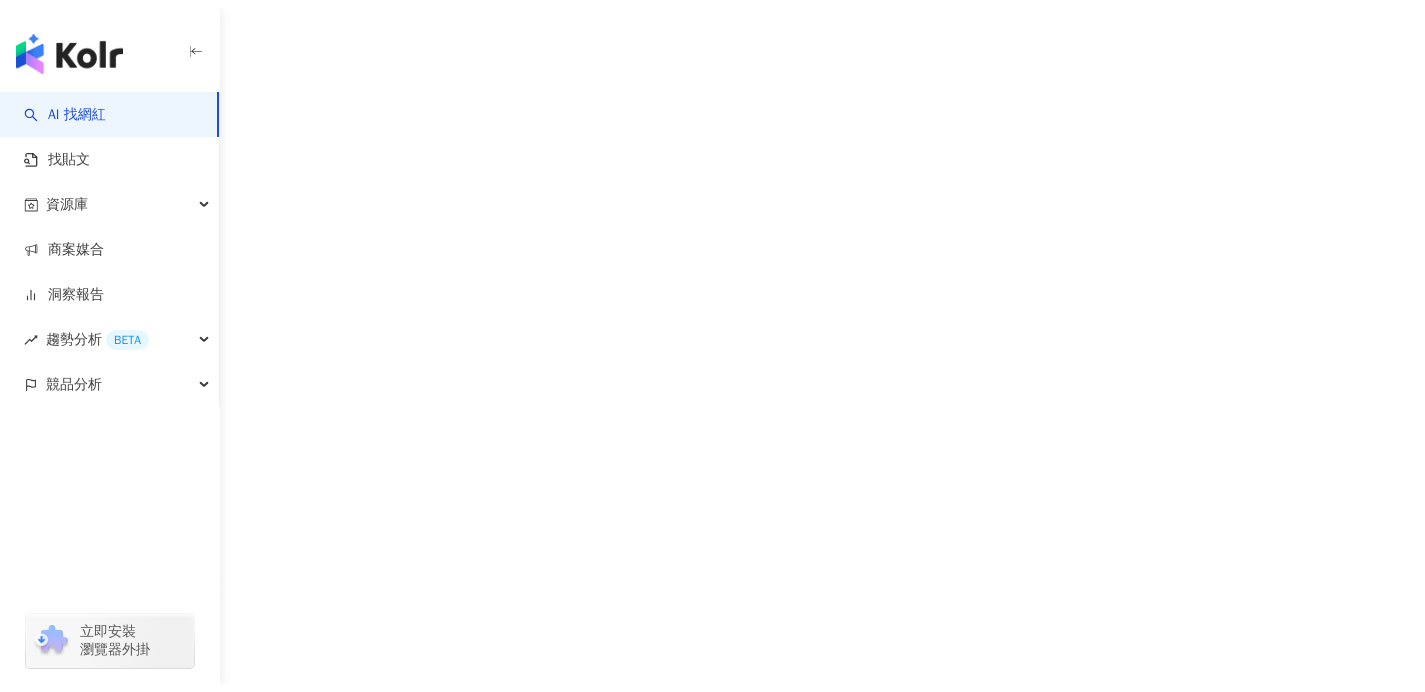 scroll, scrollTop: 0, scrollLeft: 0, axis: both 